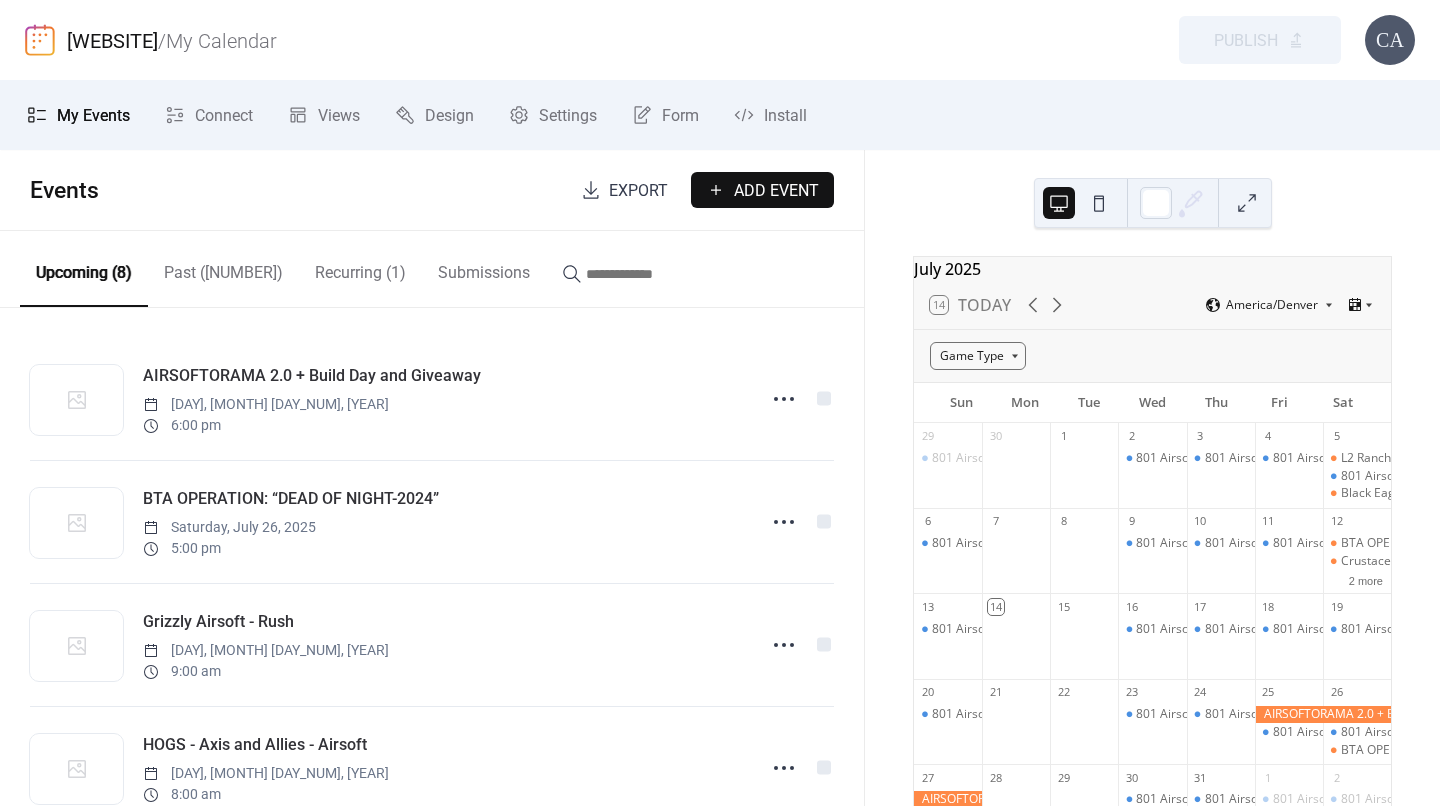 scroll, scrollTop: 0, scrollLeft: 0, axis: both 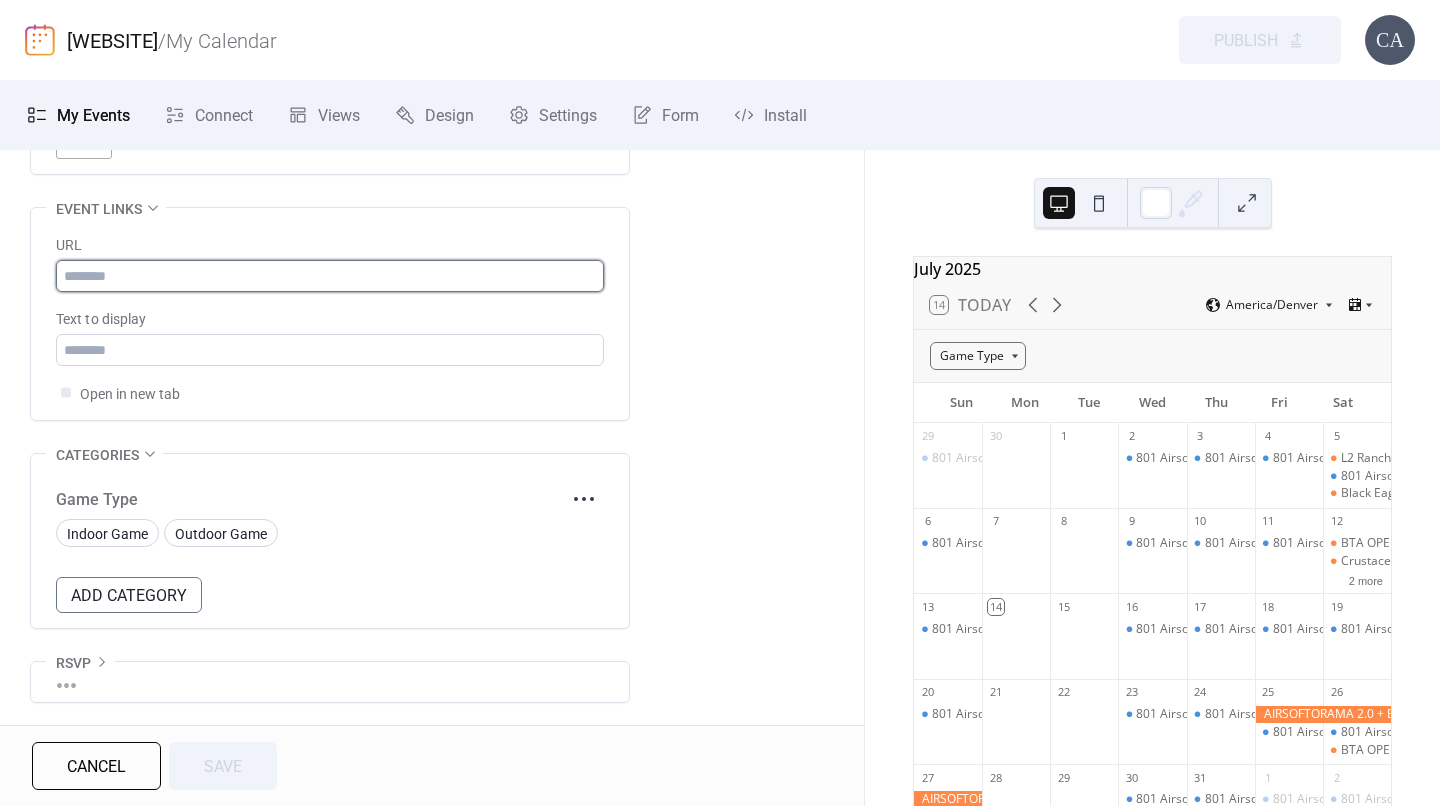 click at bounding box center [330, 276] 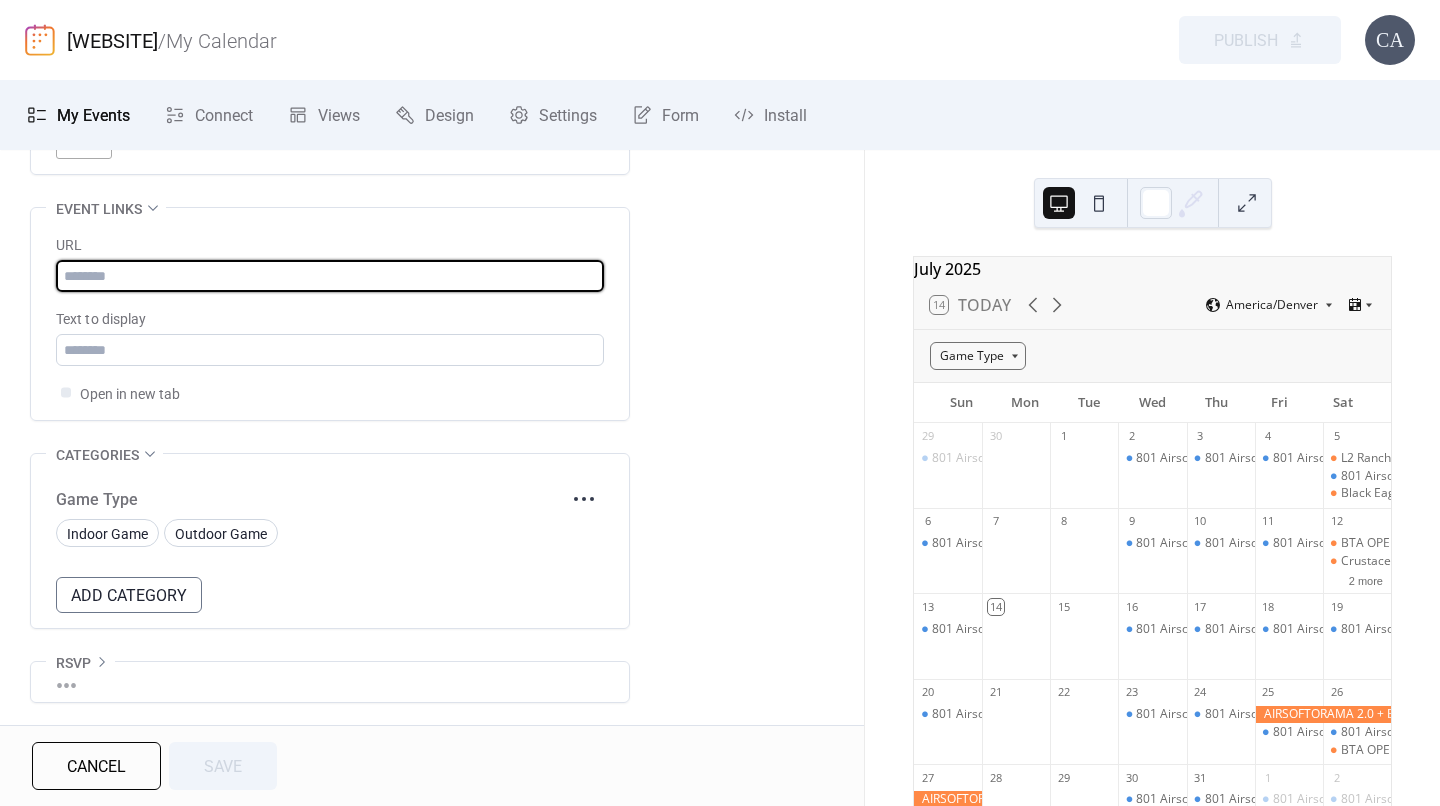 paste on "**********" 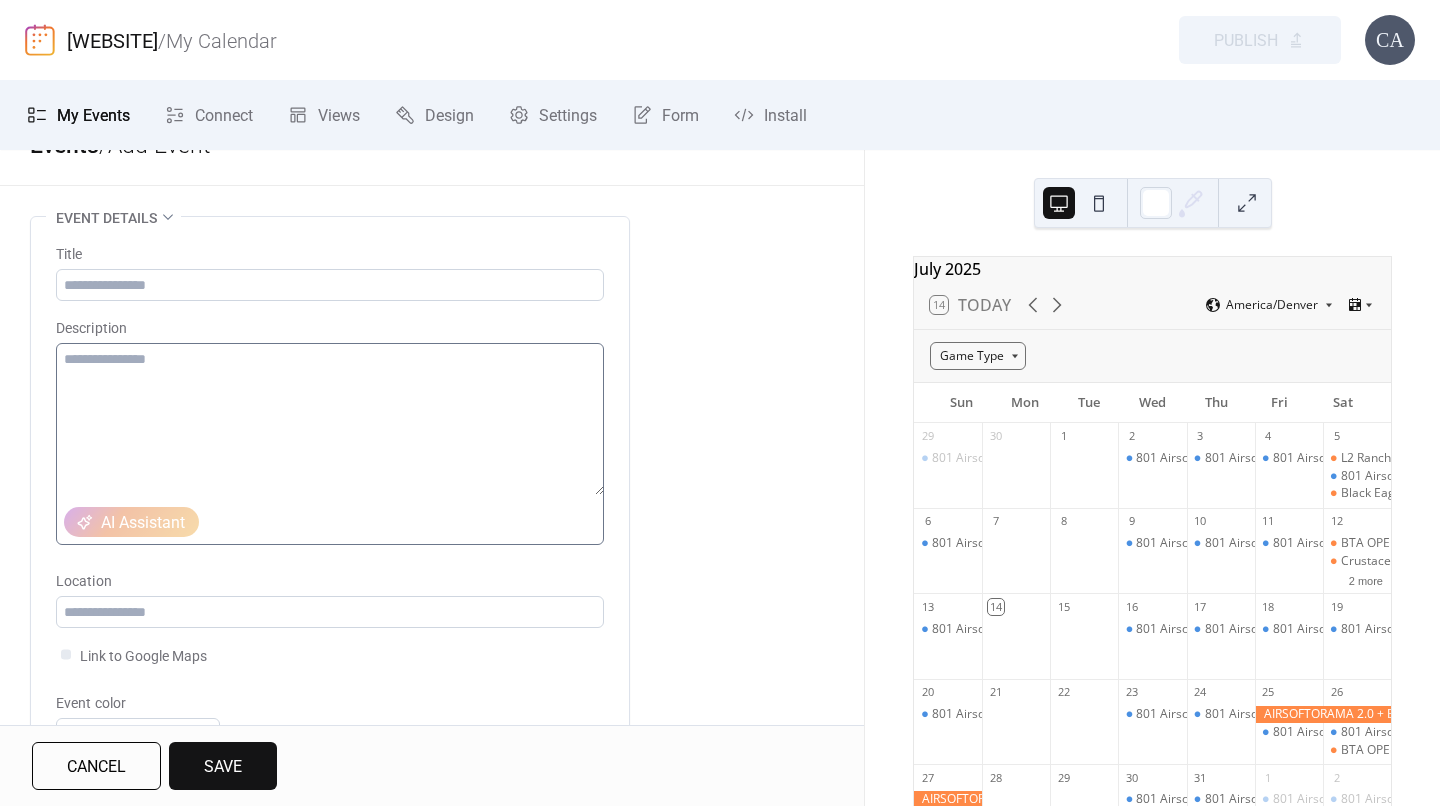 scroll, scrollTop: 36, scrollLeft: 0, axis: vertical 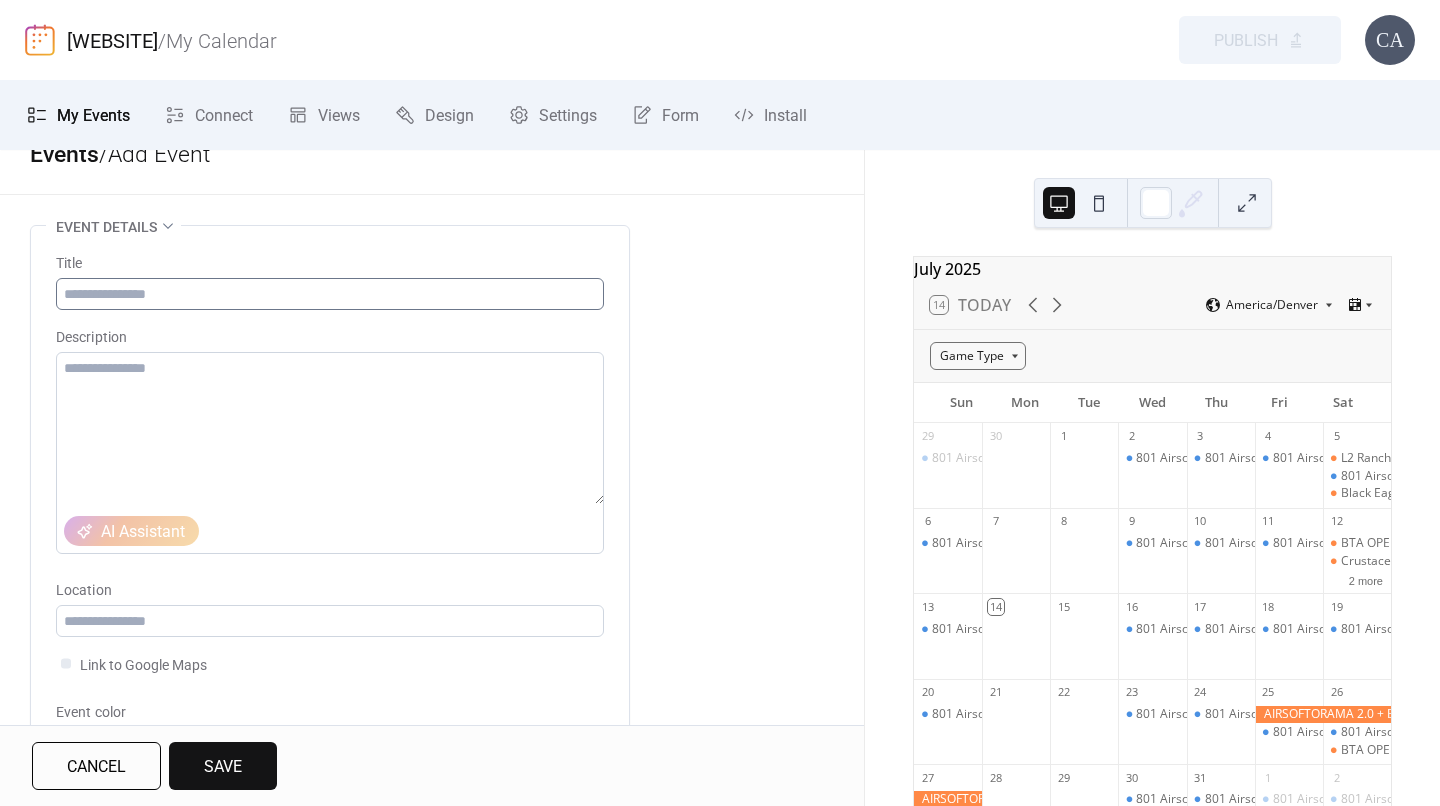 type on "**********" 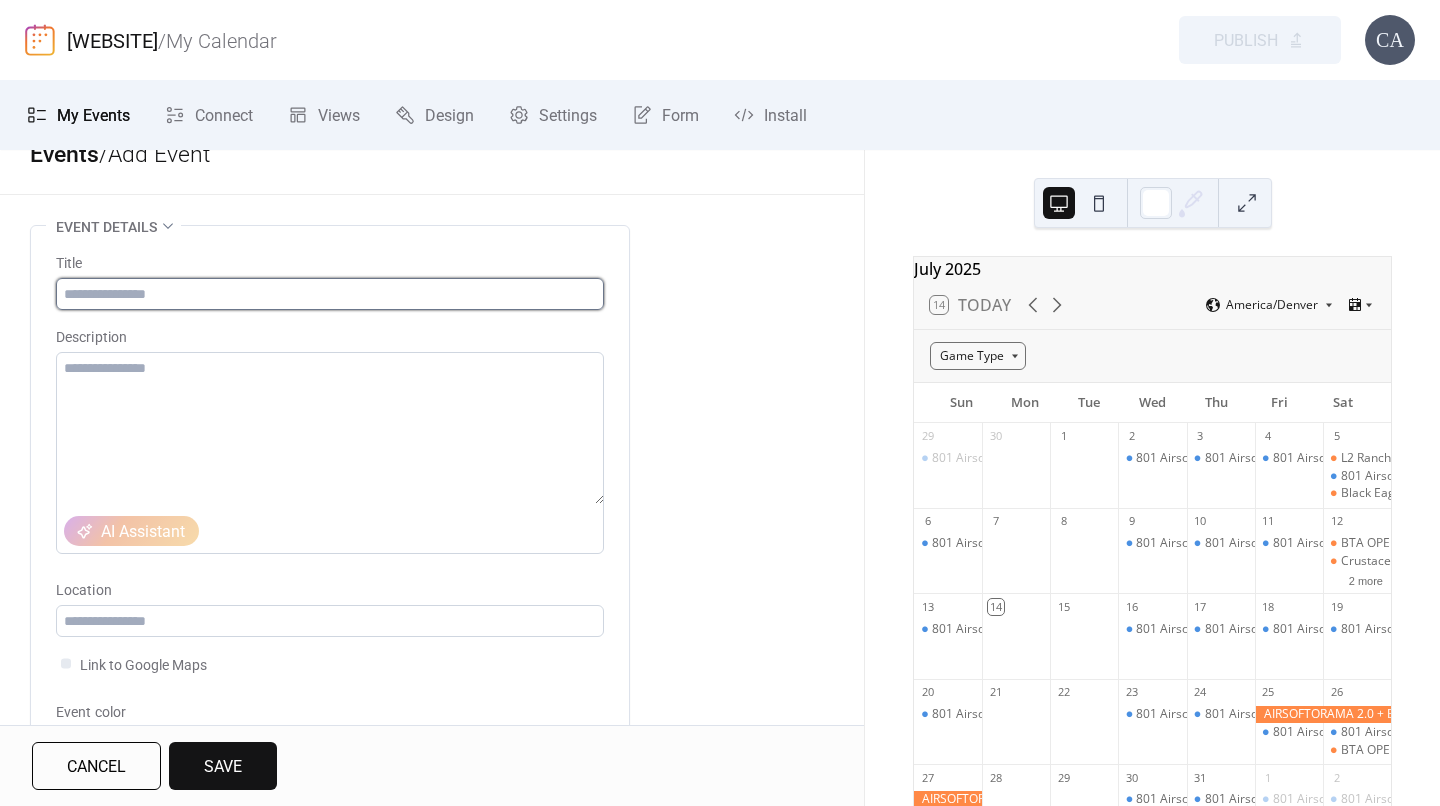 click at bounding box center [330, 294] 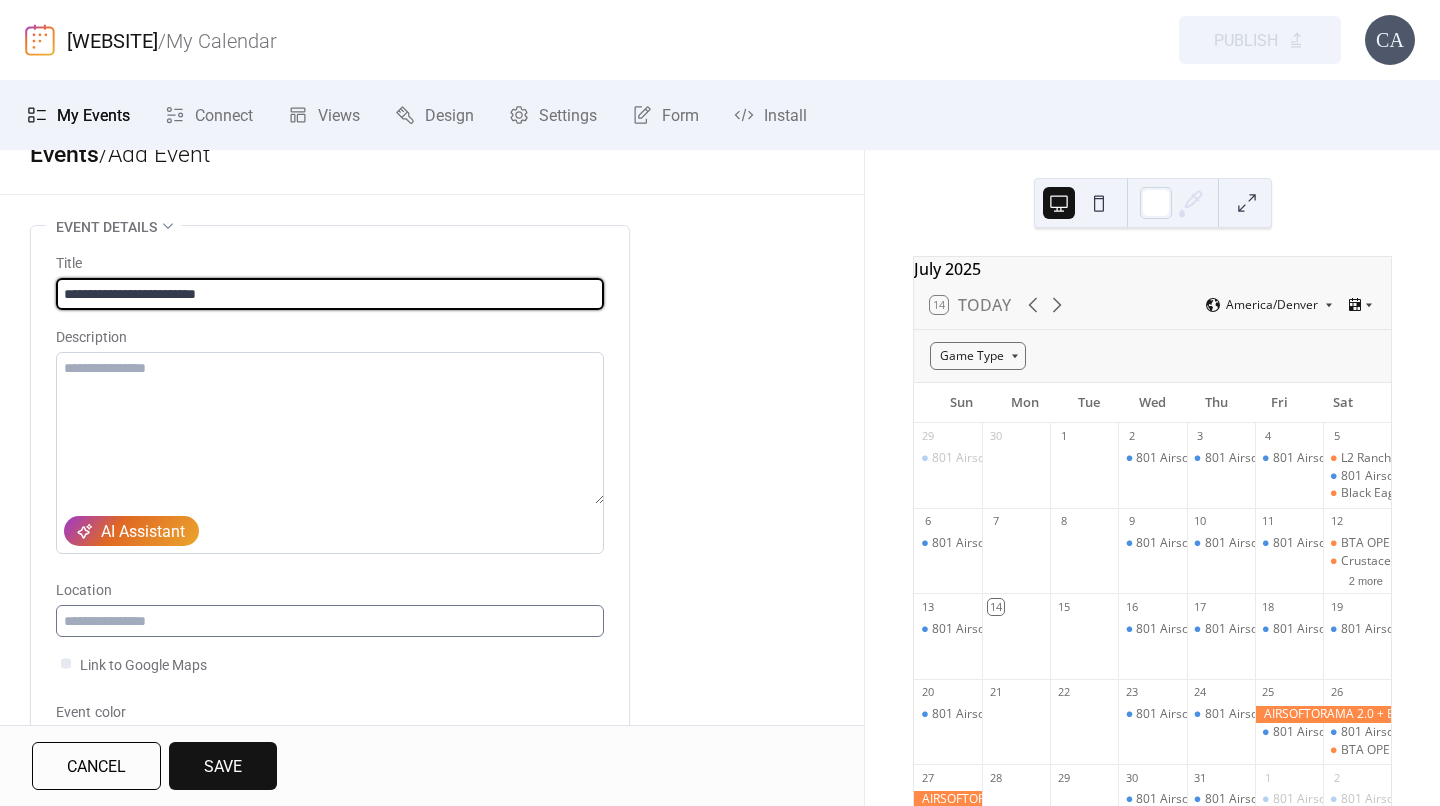 type on "**********" 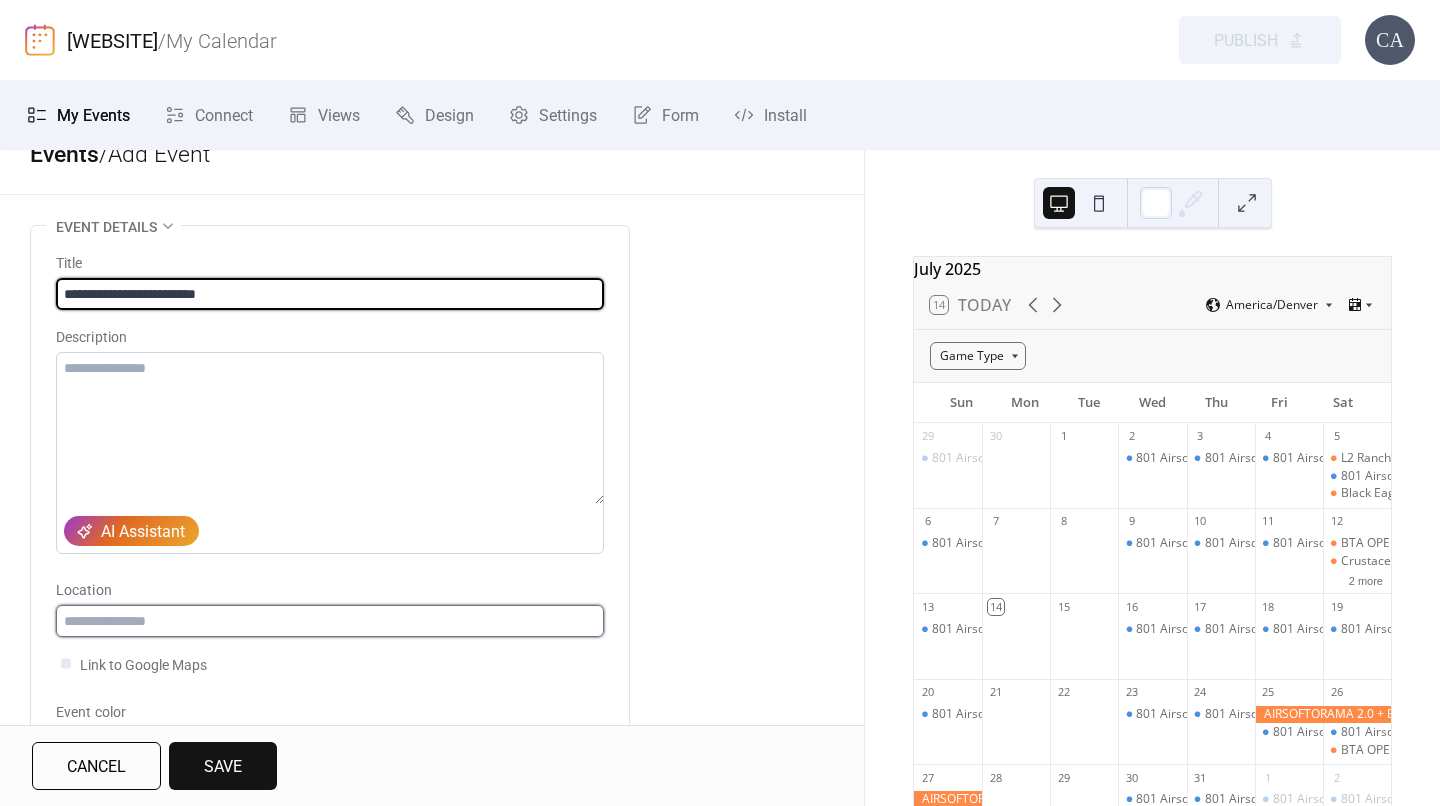 click at bounding box center (330, 621) 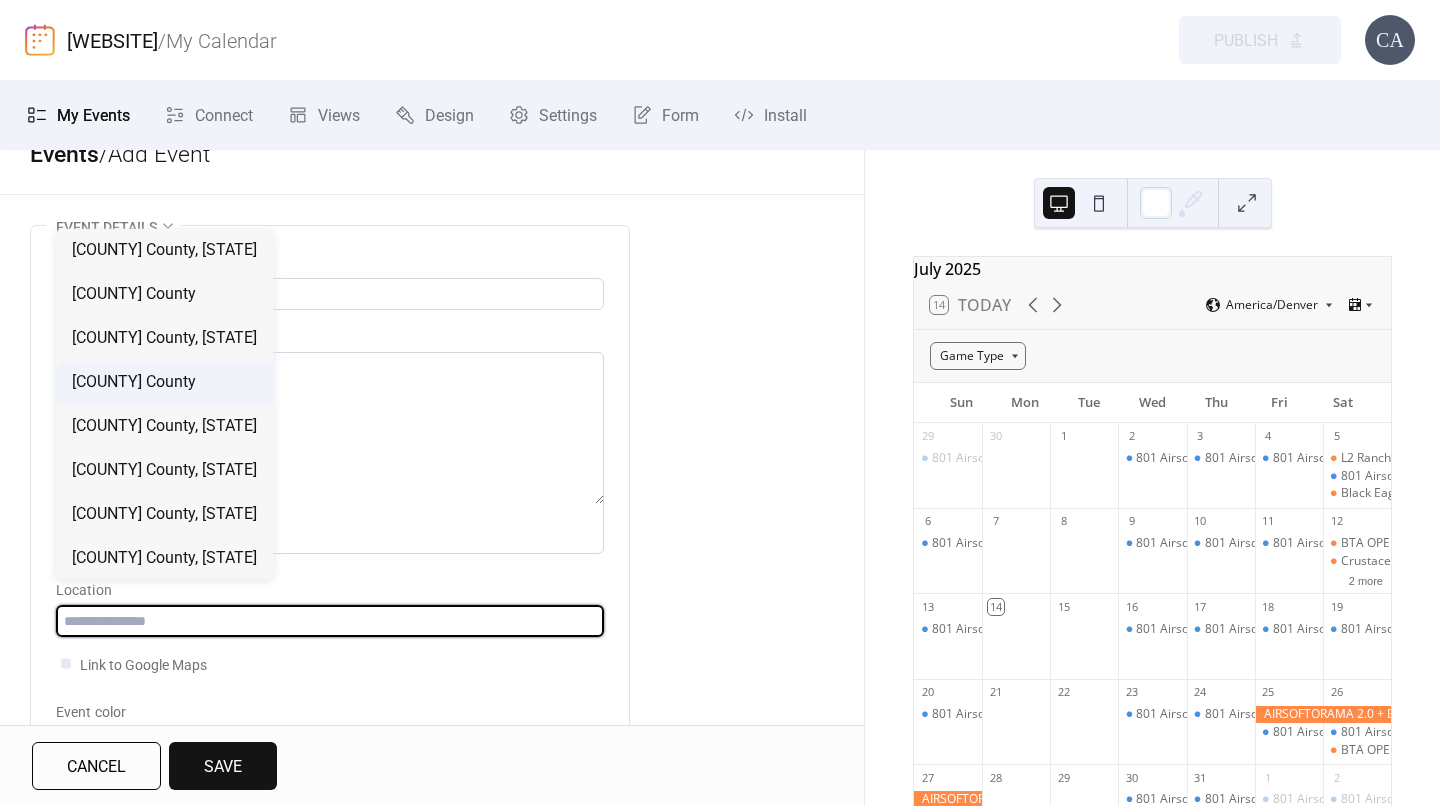 scroll, scrollTop: 0, scrollLeft: 0, axis: both 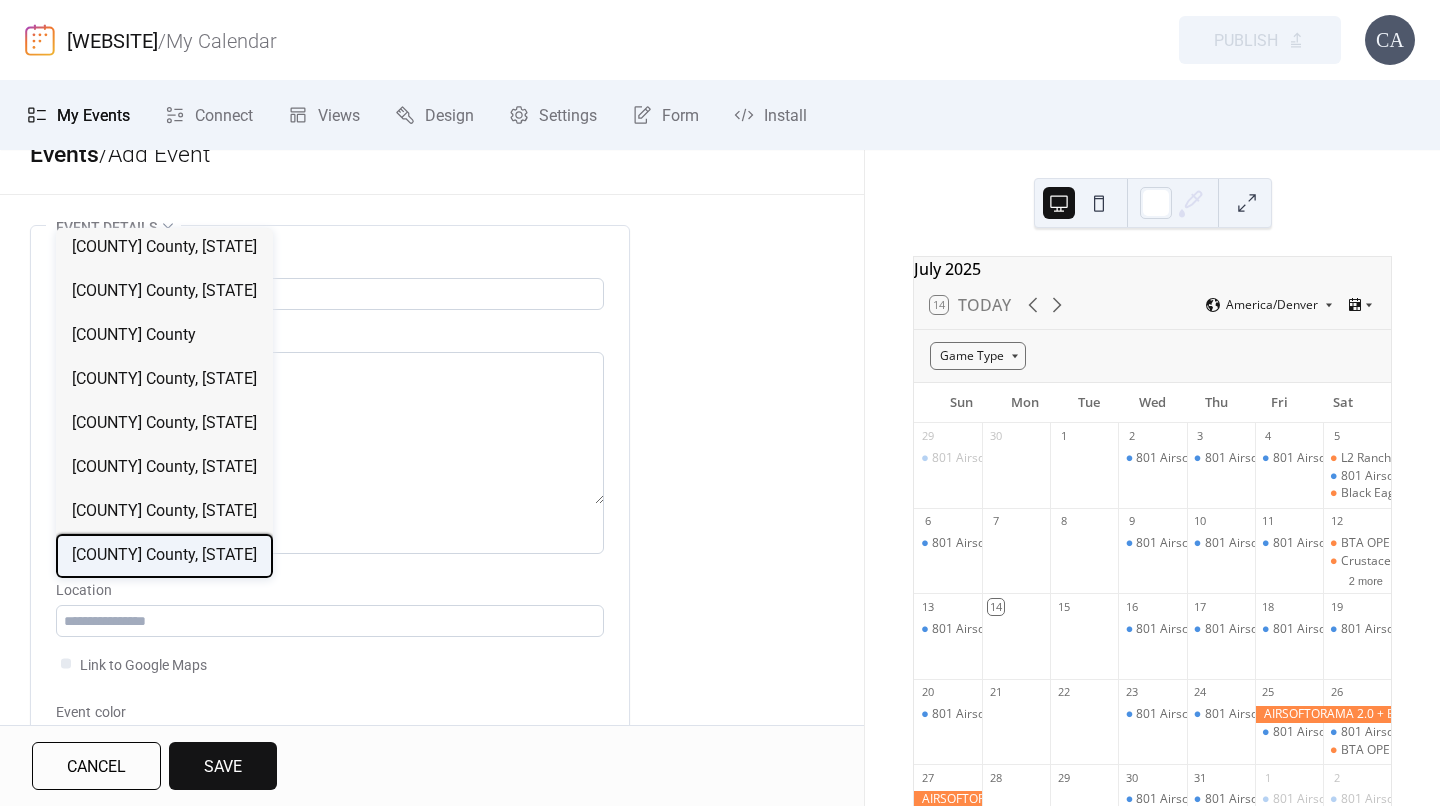 click on "Weber County, UT" at bounding box center (164, 555) 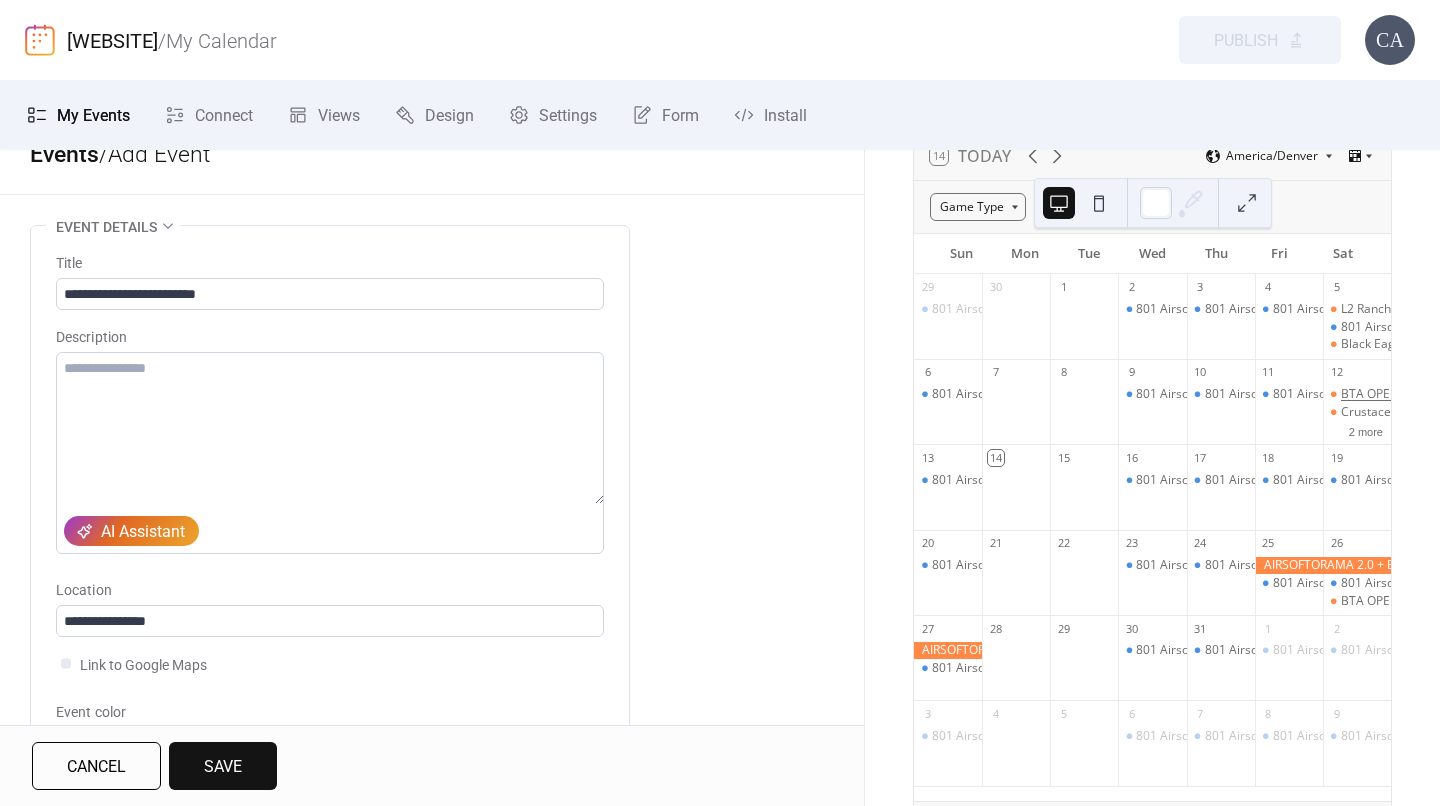 scroll, scrollTop: 183, scrollLeft: 0, axis: vertical 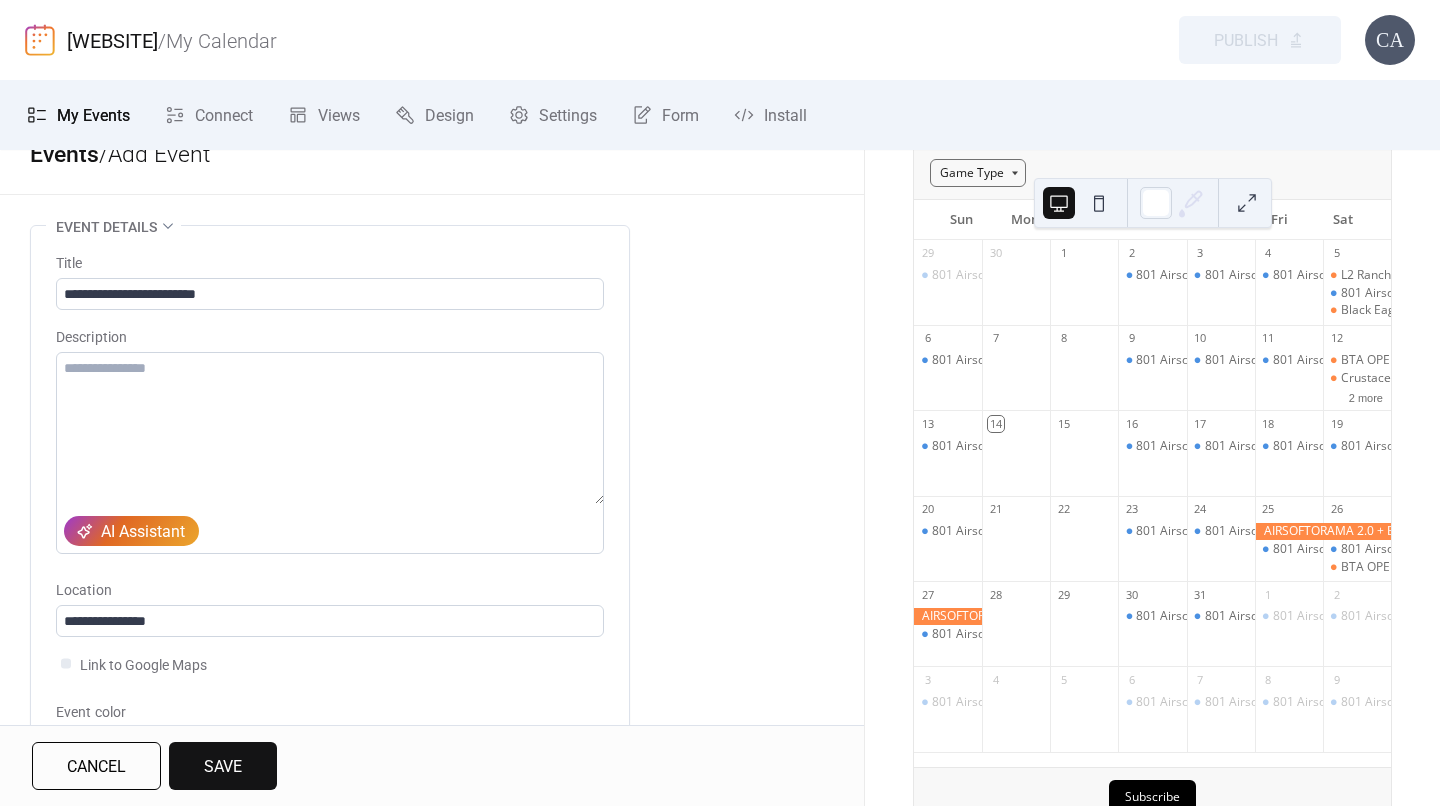 click at bounding box center [1323, 531] 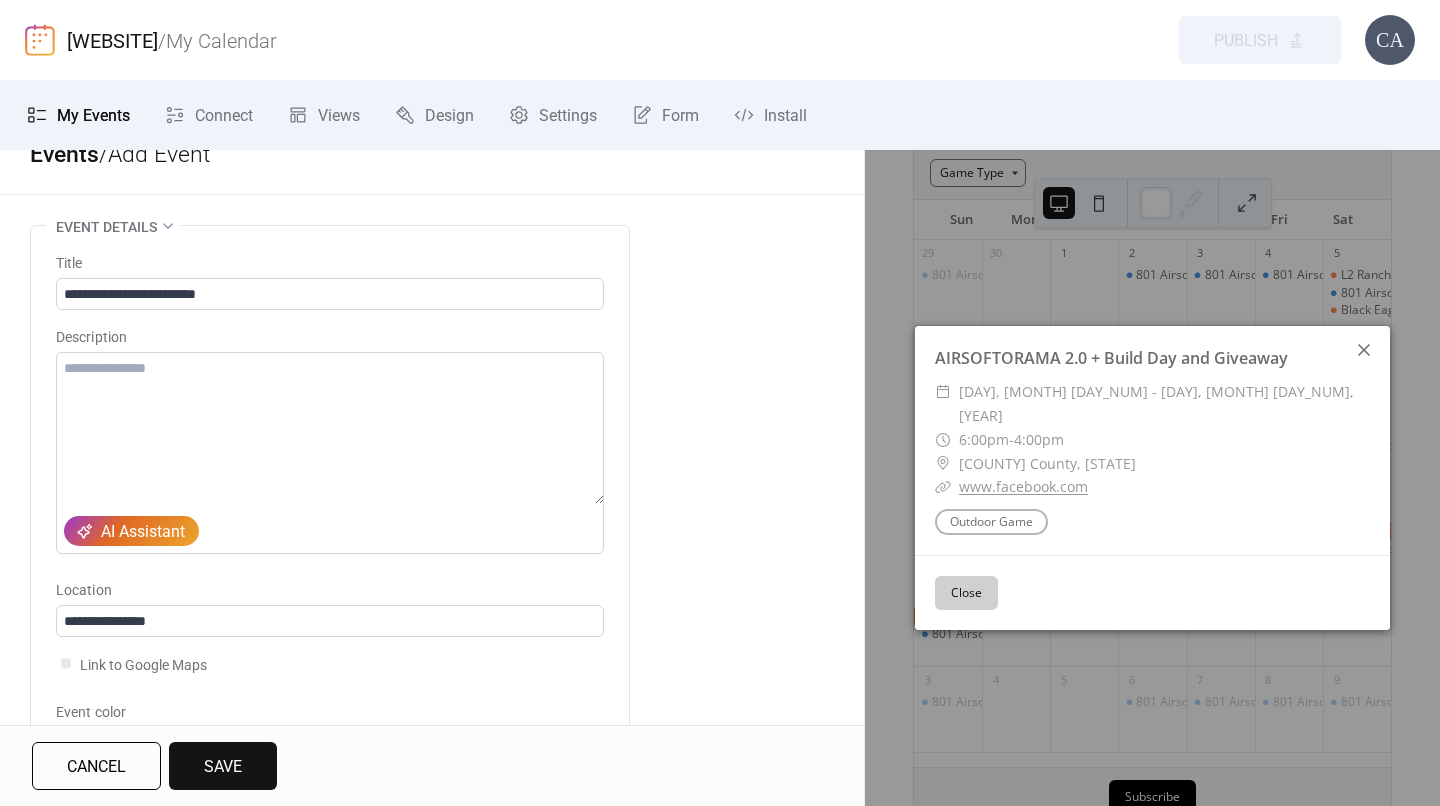 click 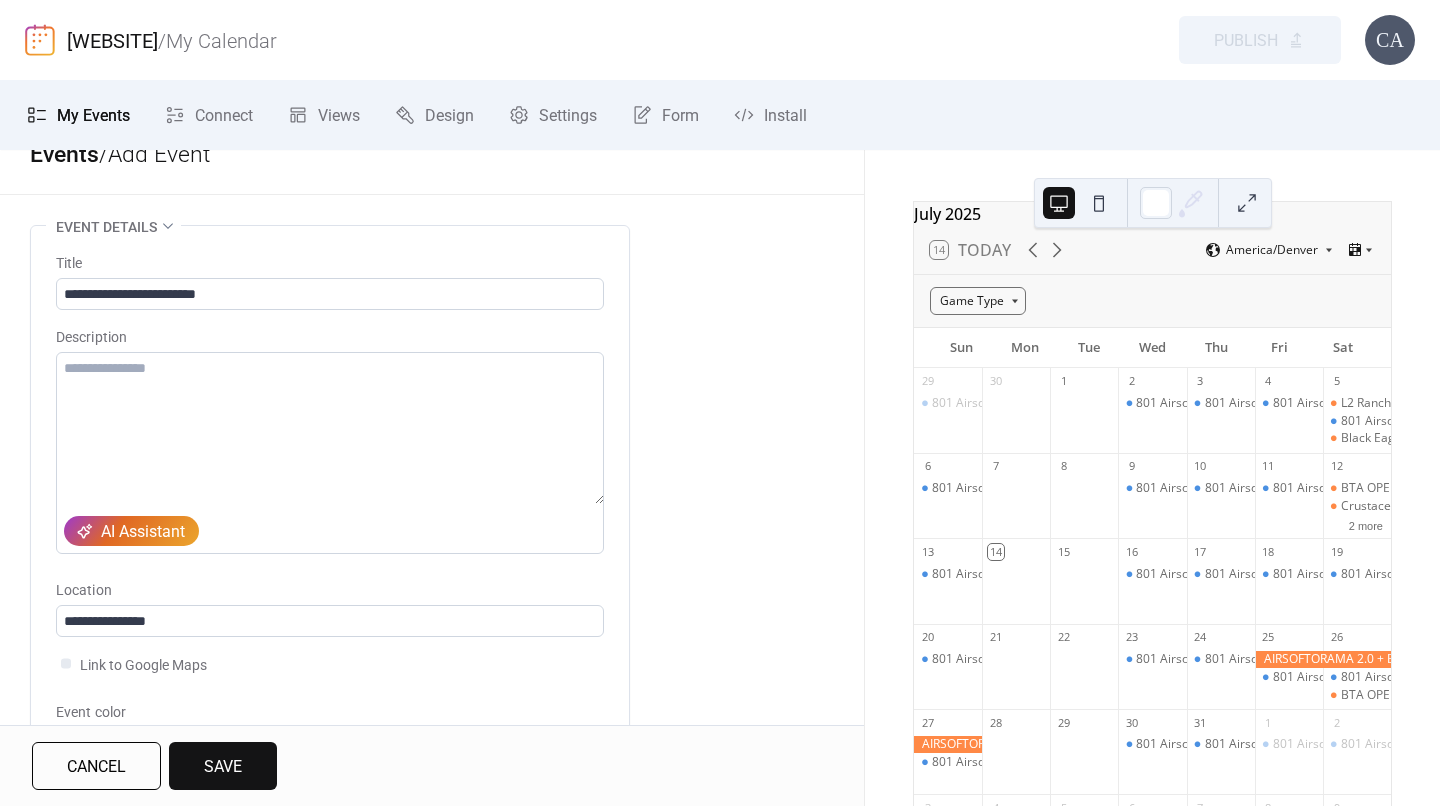 scroll, scrollTop: 53, scrollLeft: 0, axis: vertical 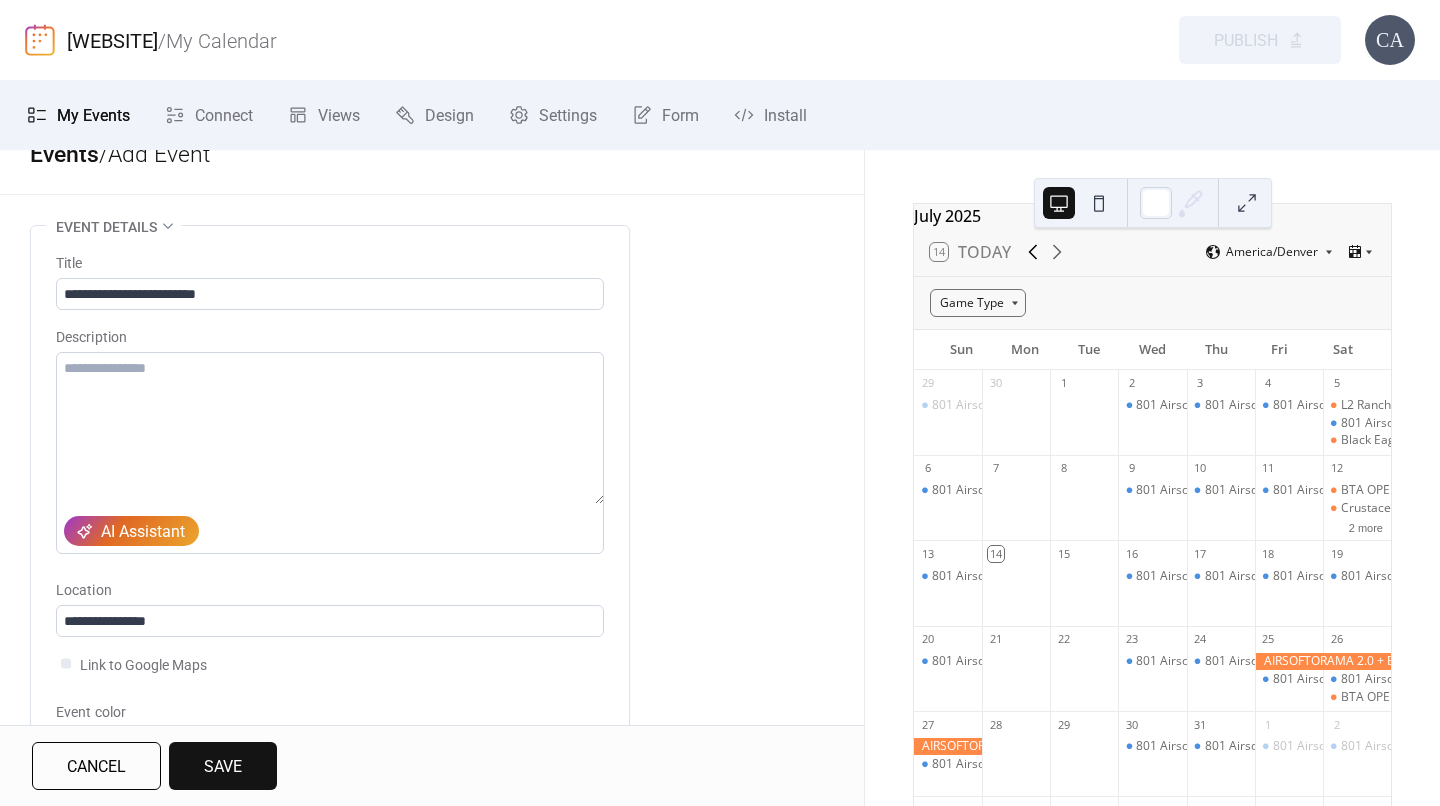 click 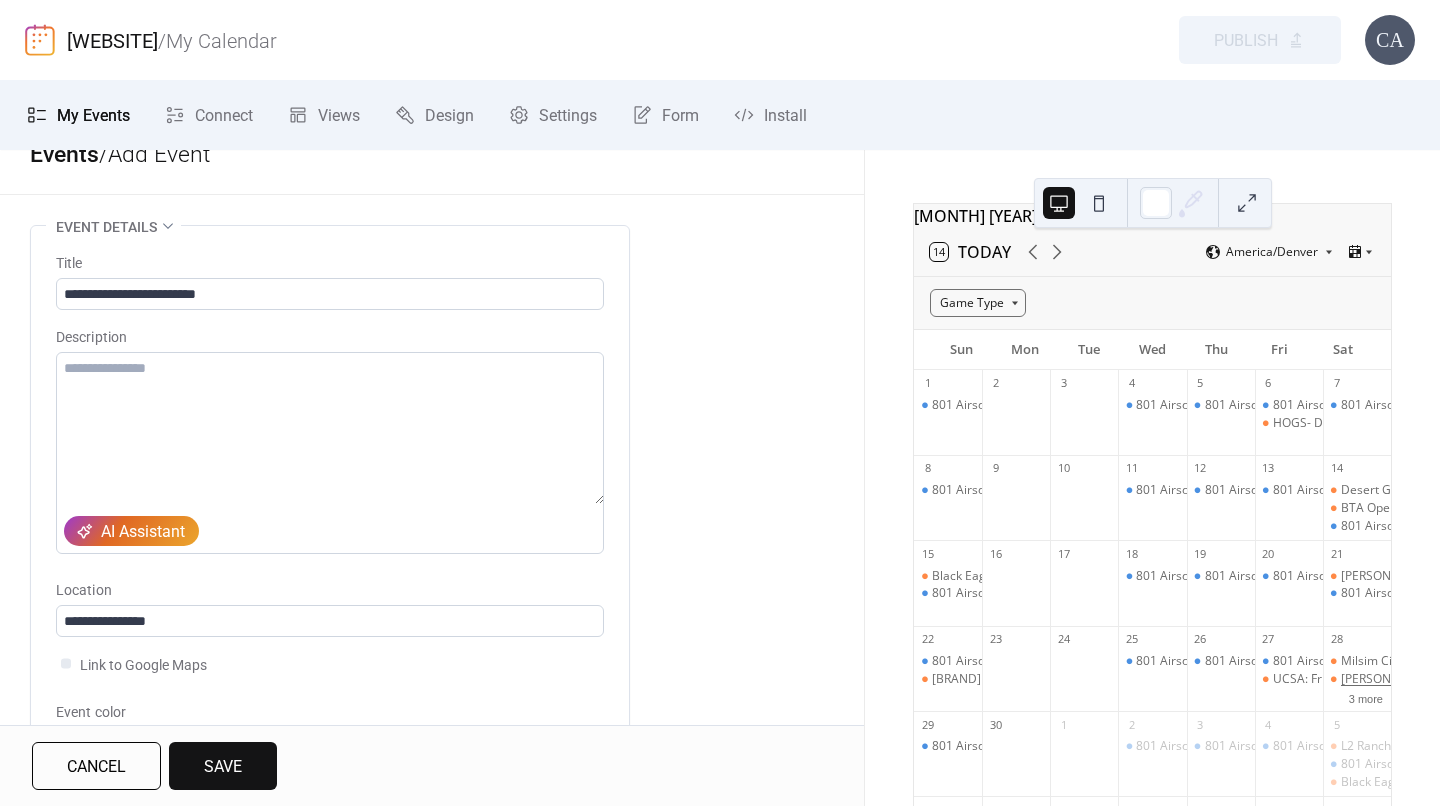 click on "Charles- 12th street day/night games" at bounding box center (1467, 679) 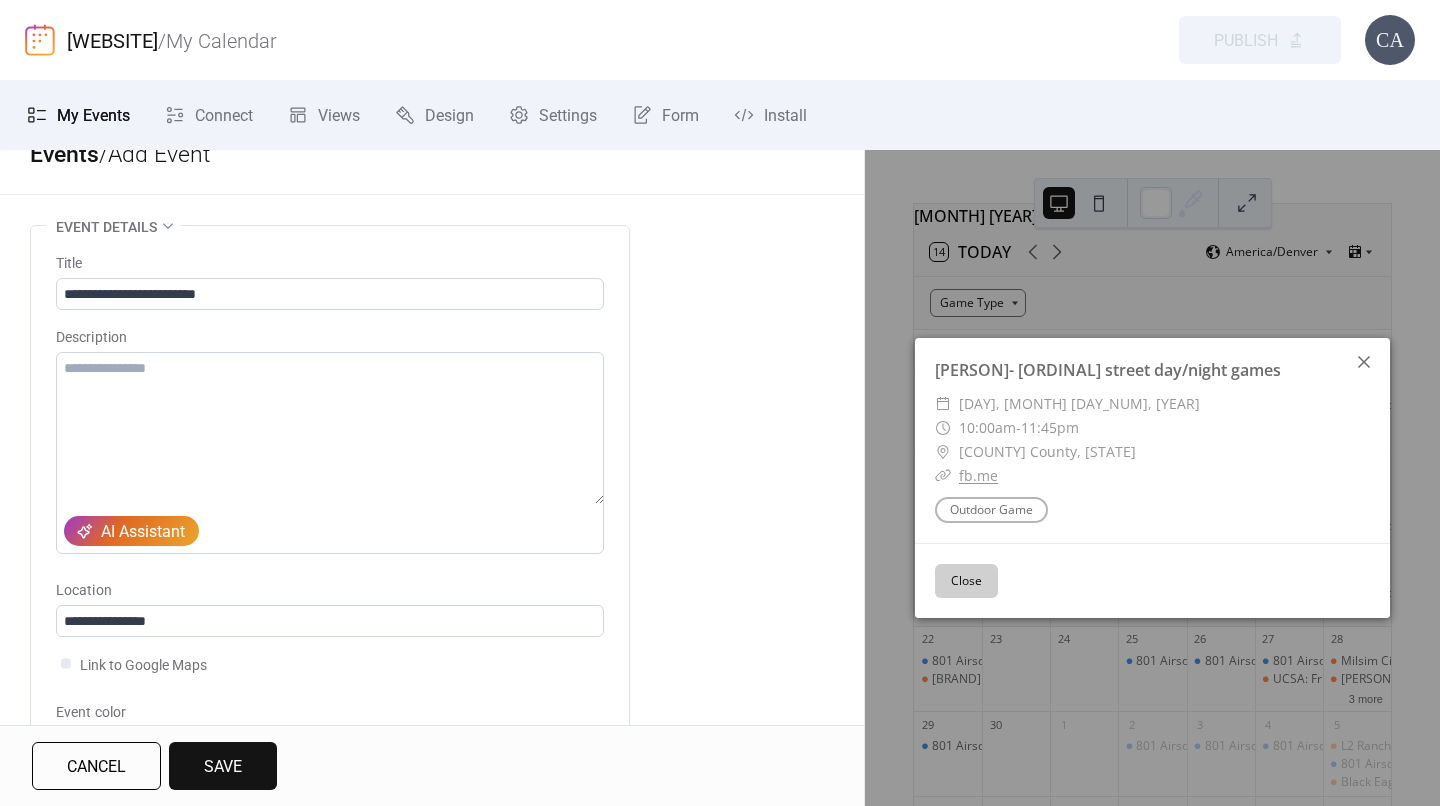 click 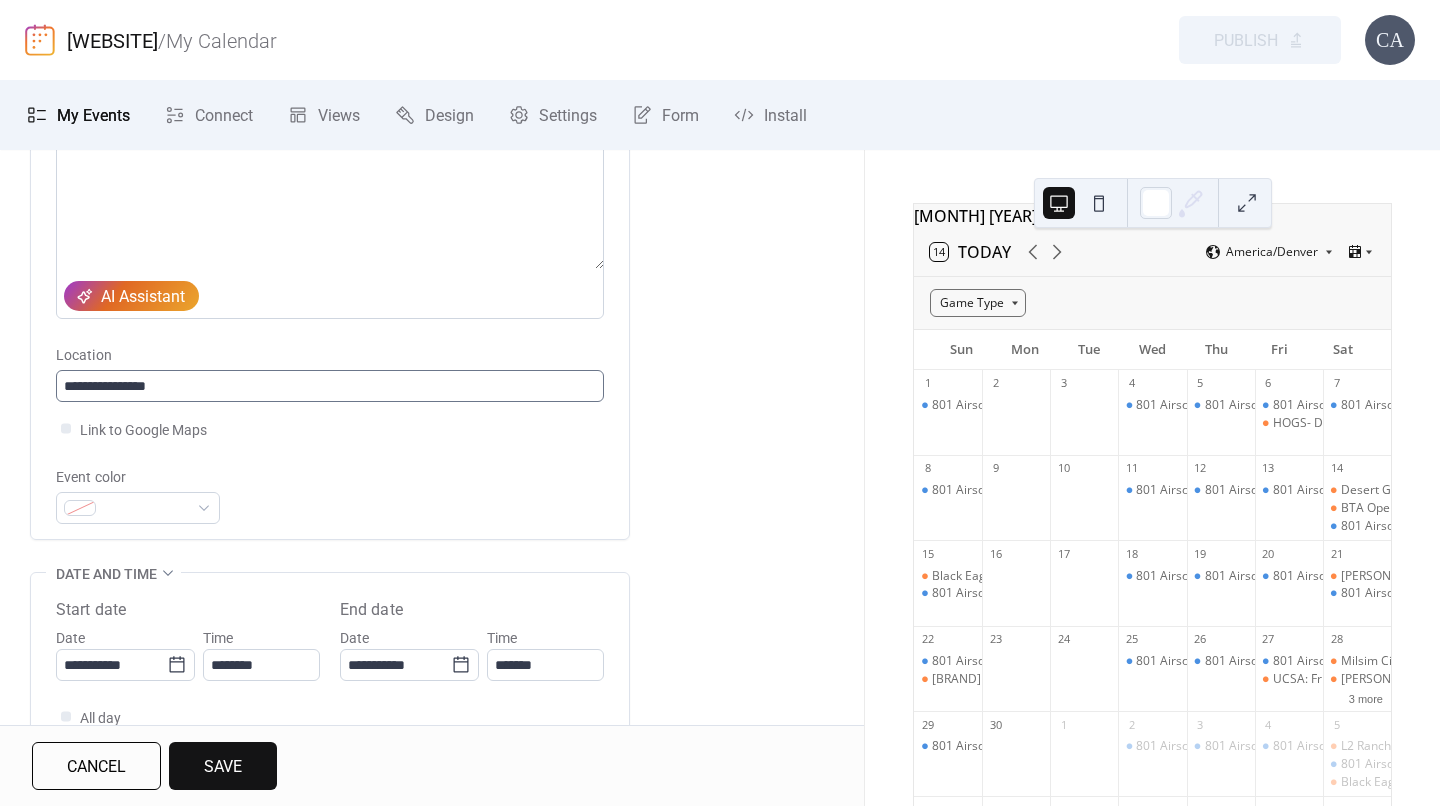 scroll, scrollTop: 306, scrollLeft: 0, axis: vertical 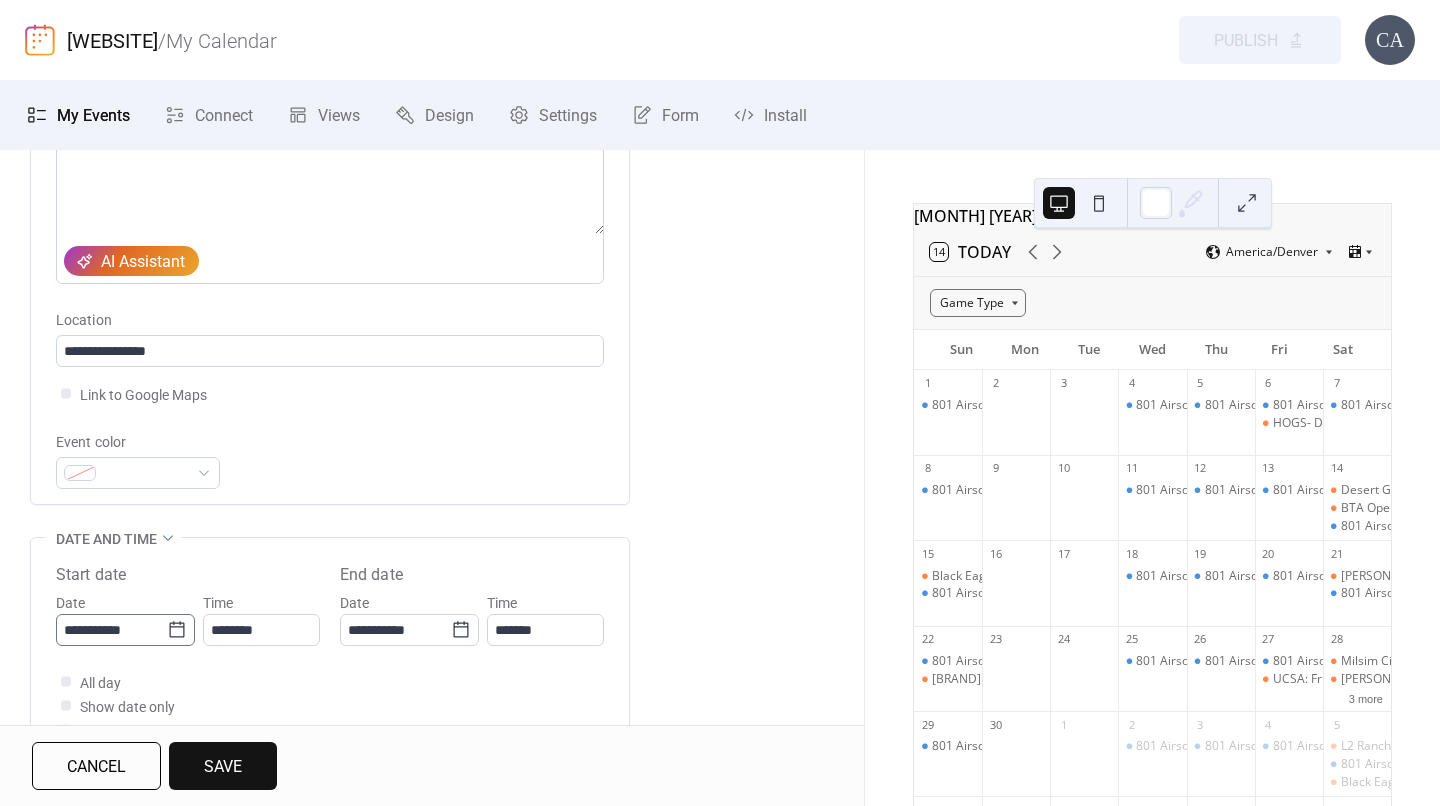 click 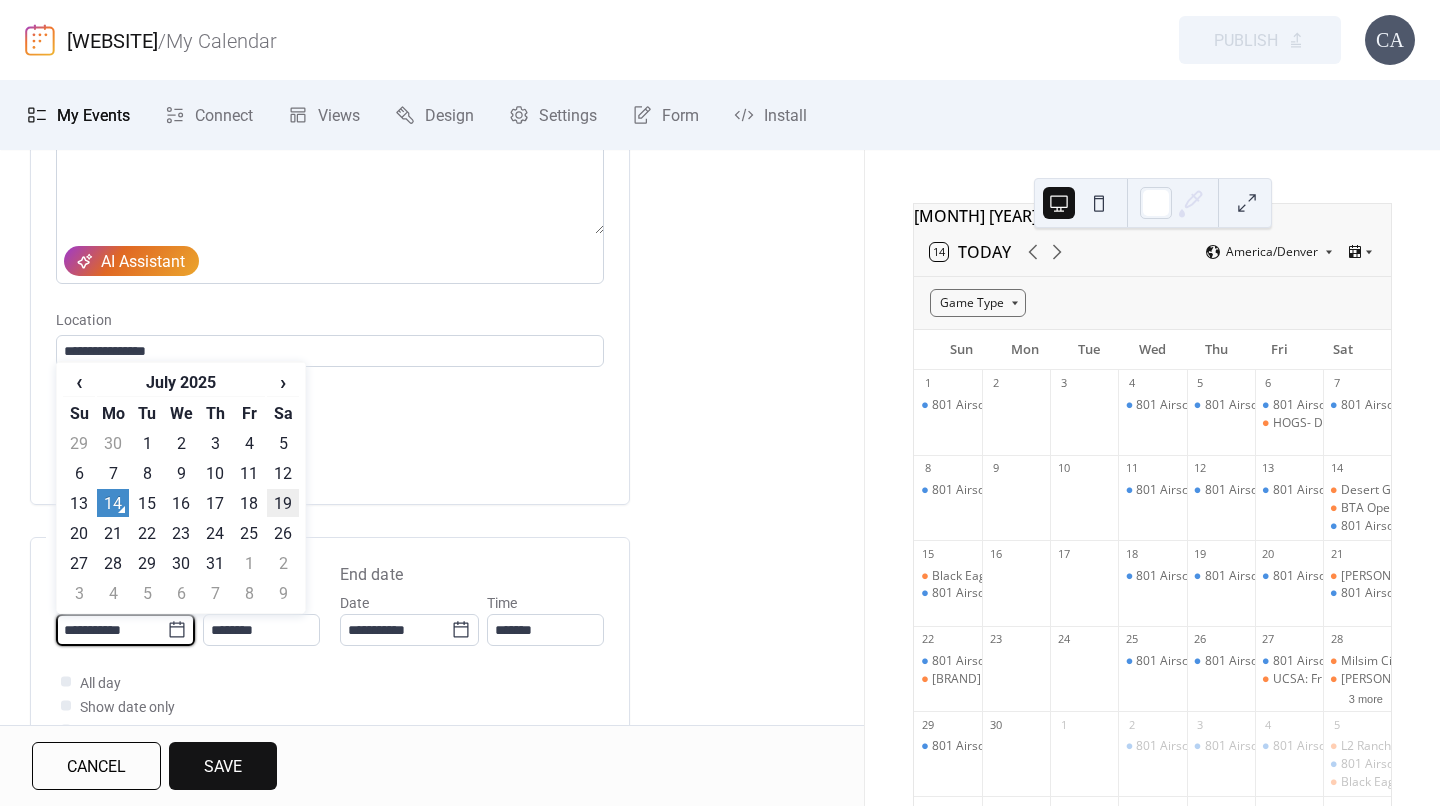 click on "19" at bounding box center (283, 503) 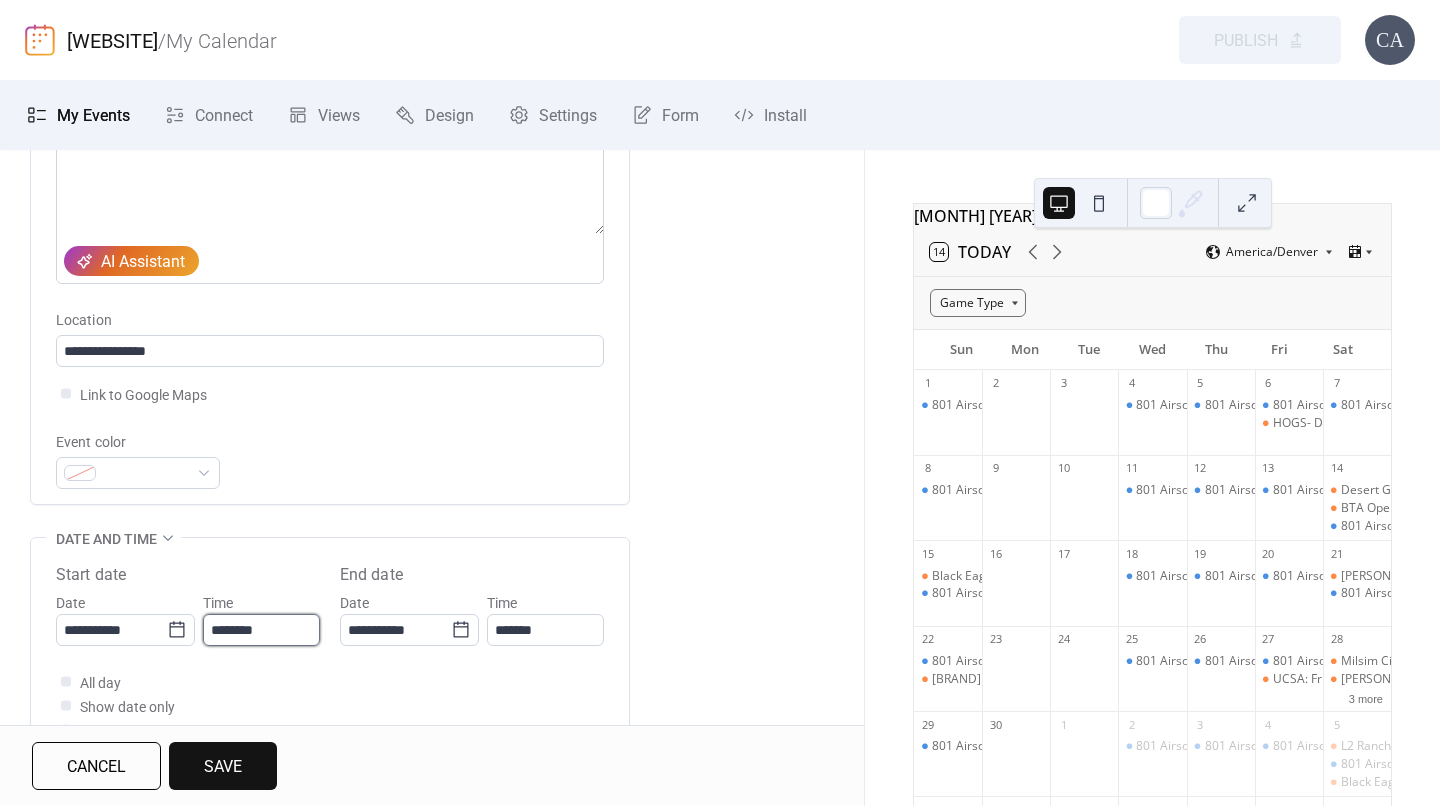 click on "********" at bounding box center [261, 630] 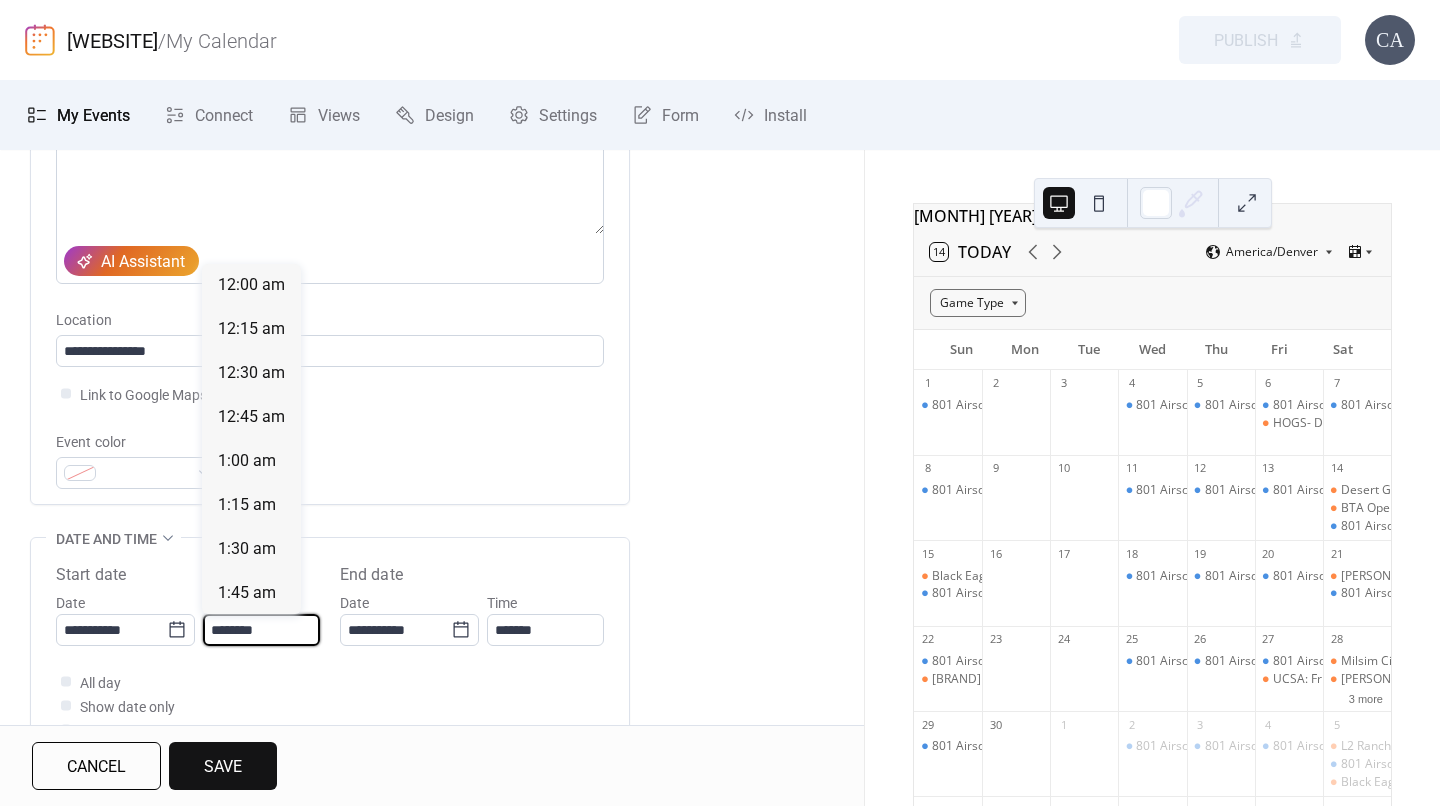 scroll, scrollTop: 2112, scrollLeft: 0, axis: vertical 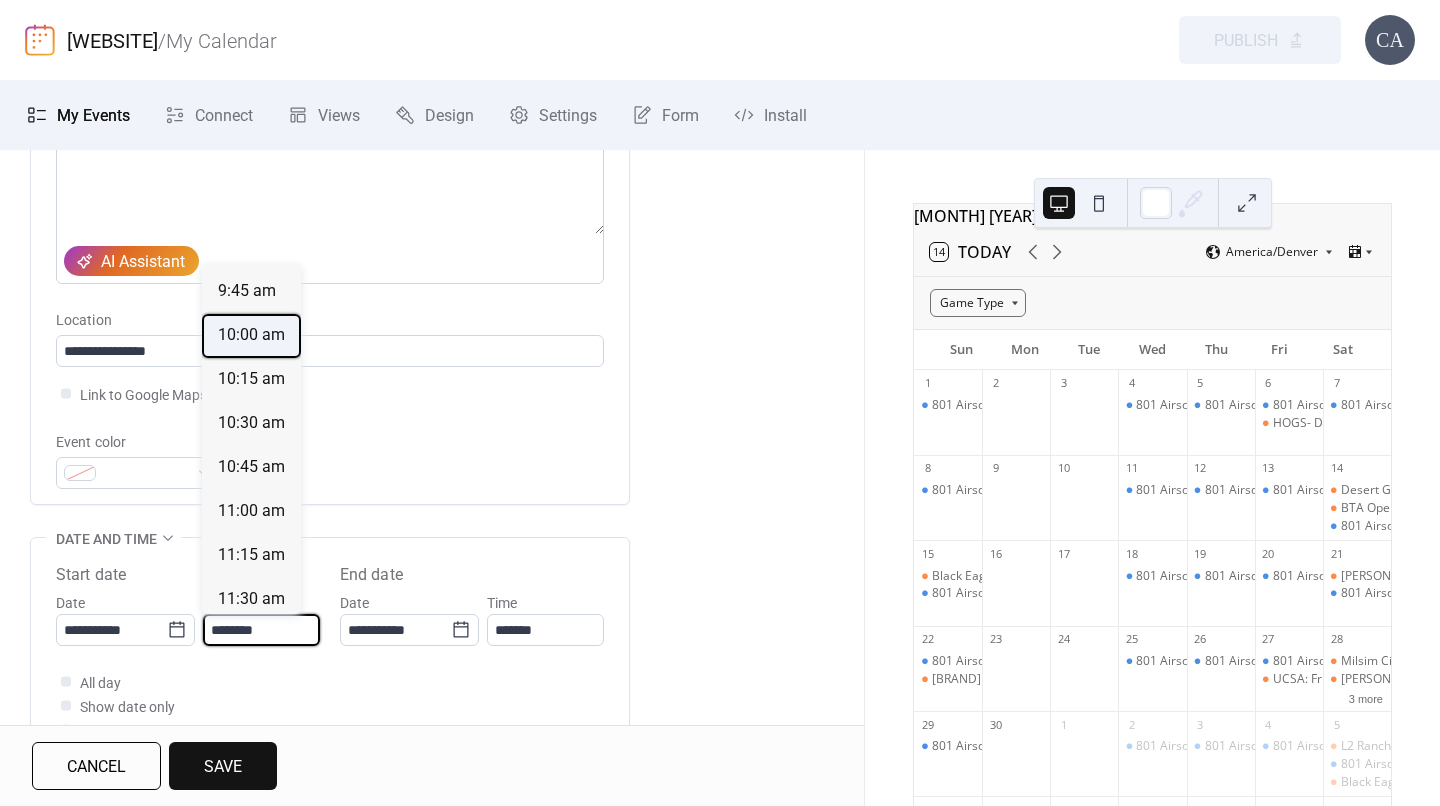 click on "10:00 am" at bounding box center [251, 335] 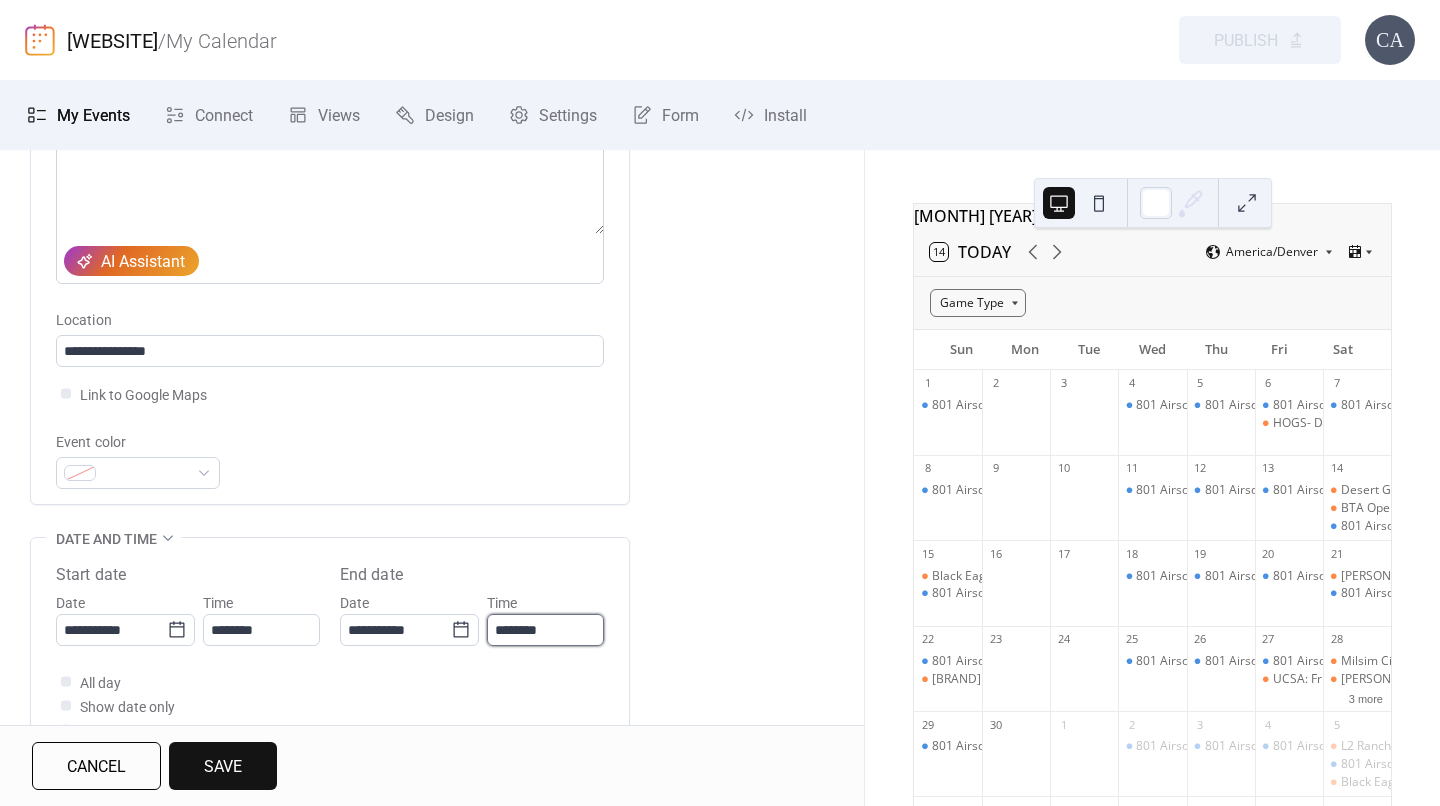 click on "********" at bounding box center [545, 630] 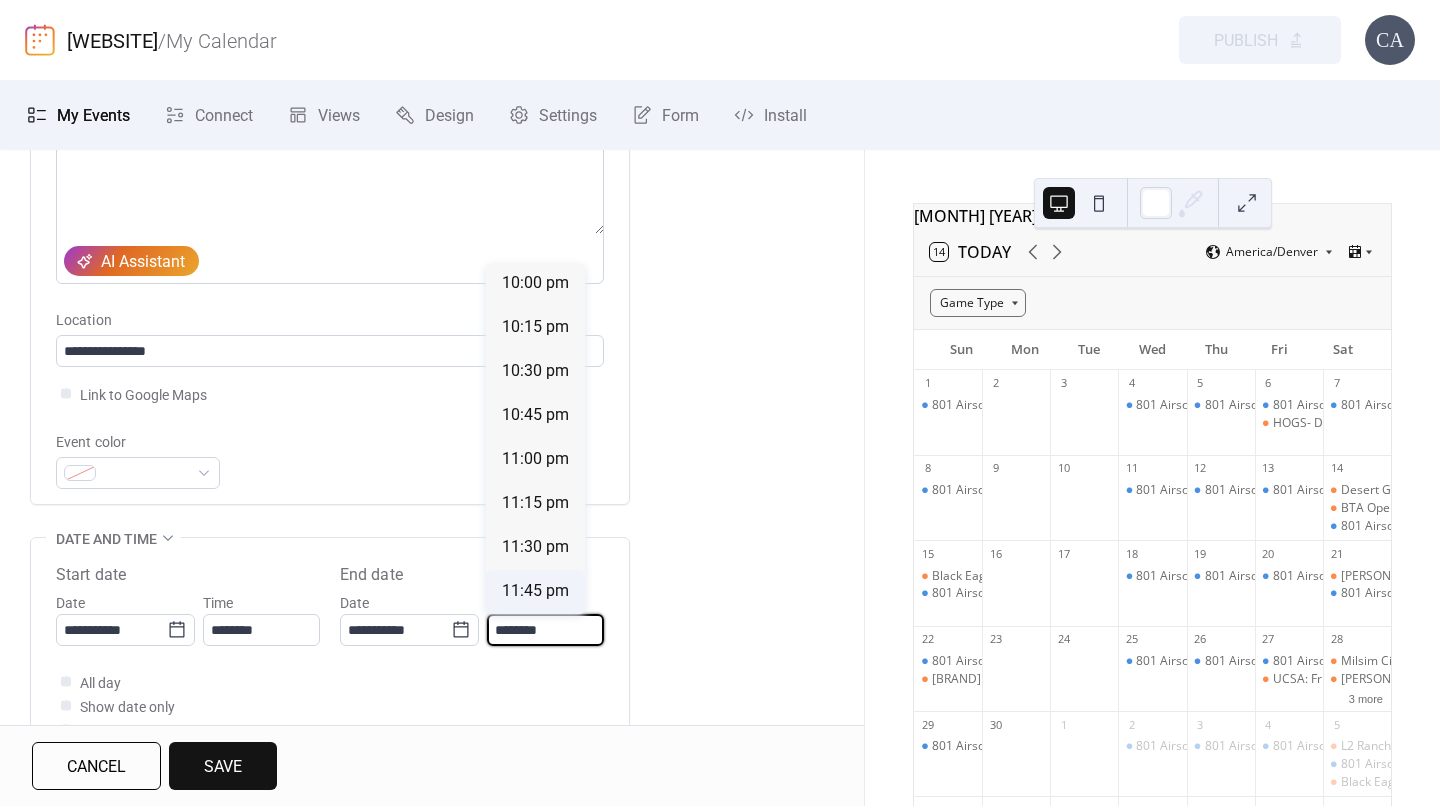 scroll, scrollTop: 2070, scrollLeft: 0, axis: vertical 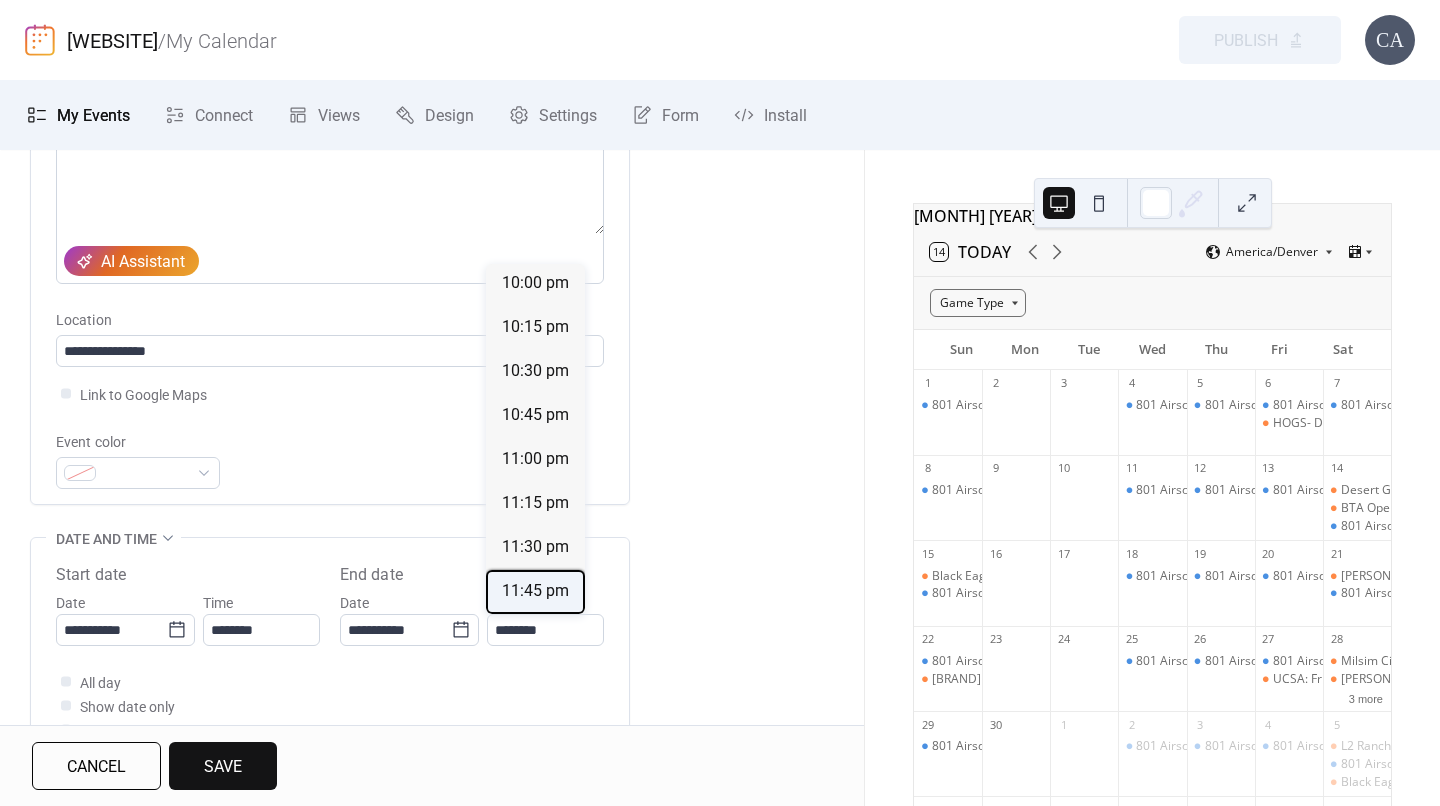 click on "11:45 pm" at bounding box center (535, 591) 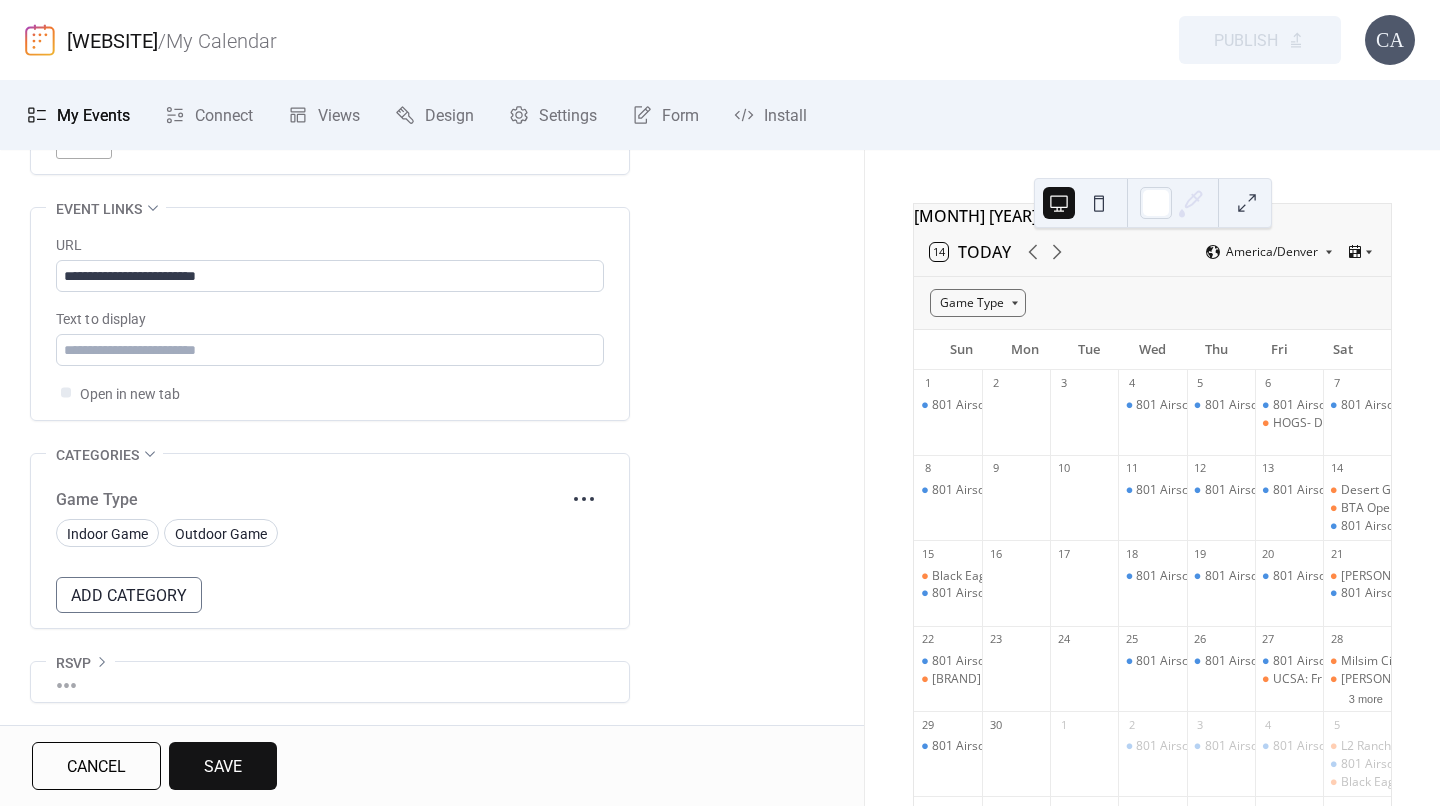 scroll, scrollTop: 1129, scrollLeft: 0, axis: vertical 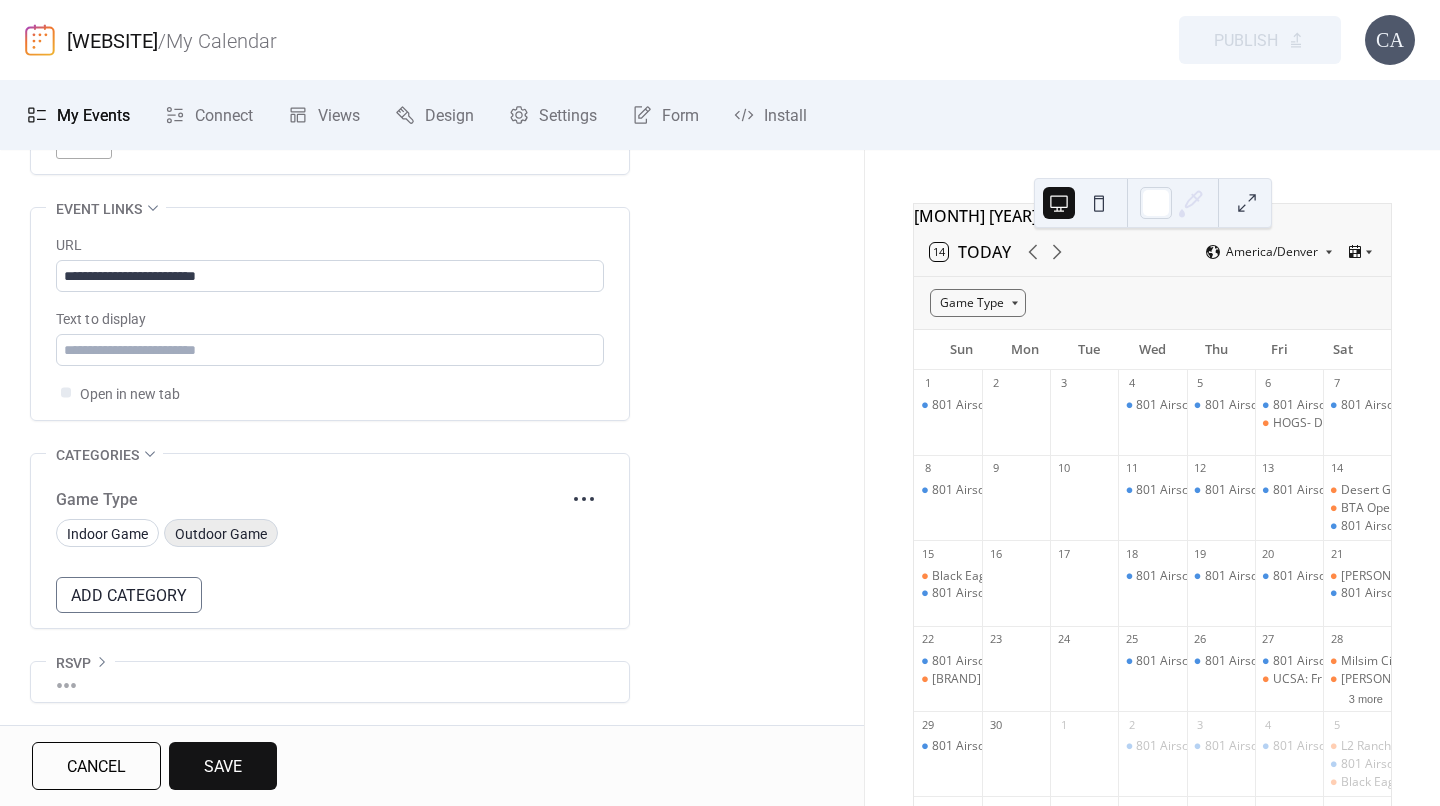 click on "Outdoor Game" at bounding box center (221, 534) 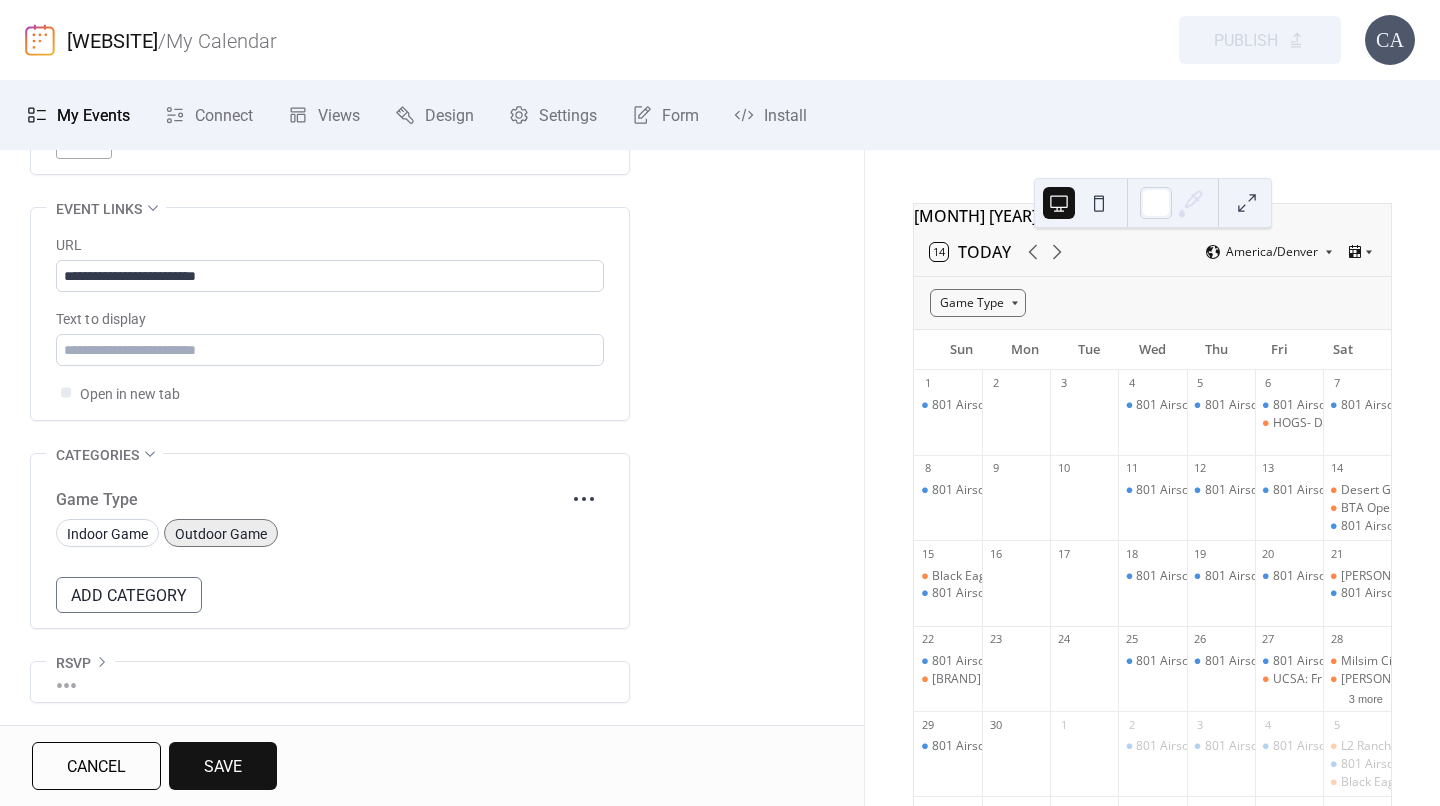 scroll, scrollTop: 0, scrollLeft: 0, axis: both 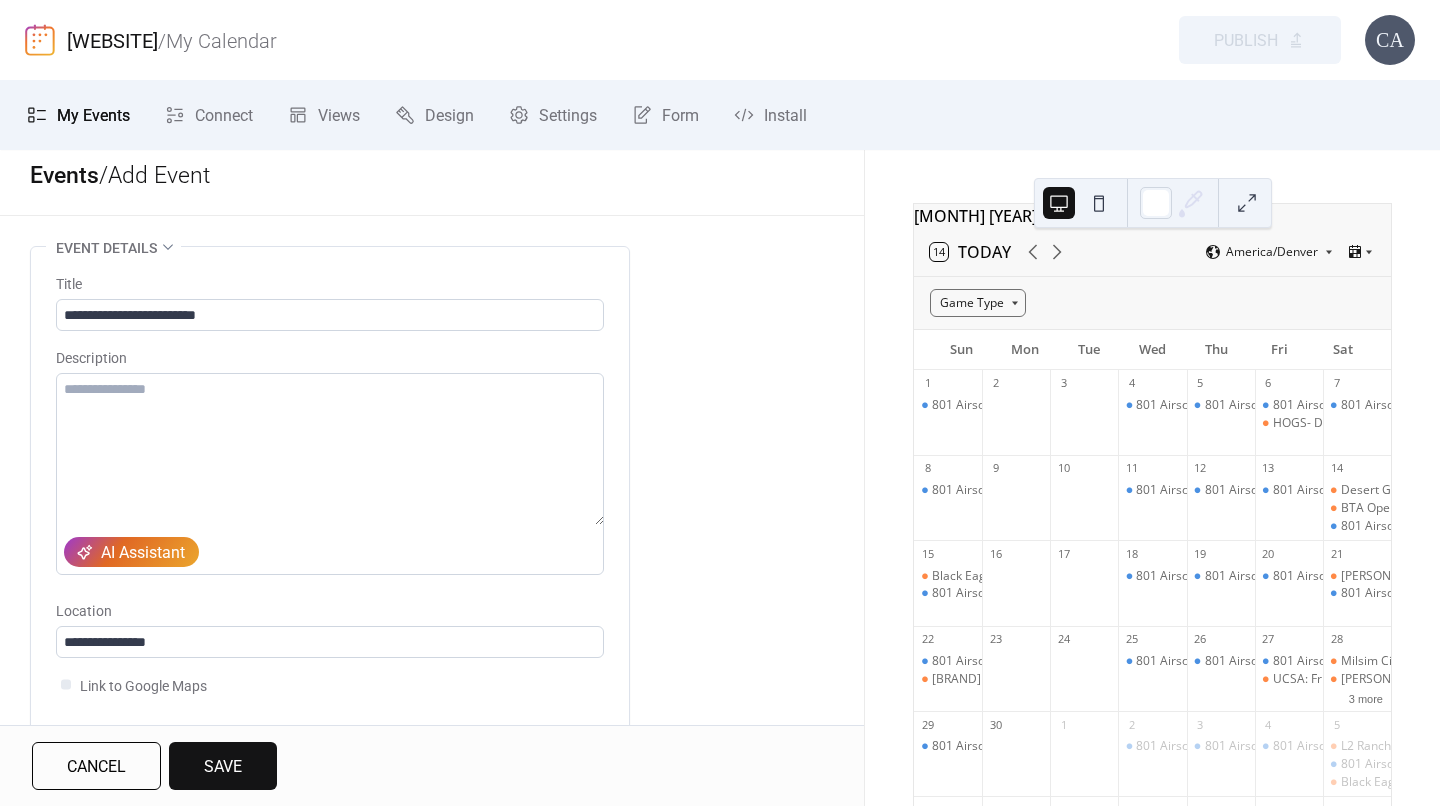 click on "Save" at bounding box center [223, 766] 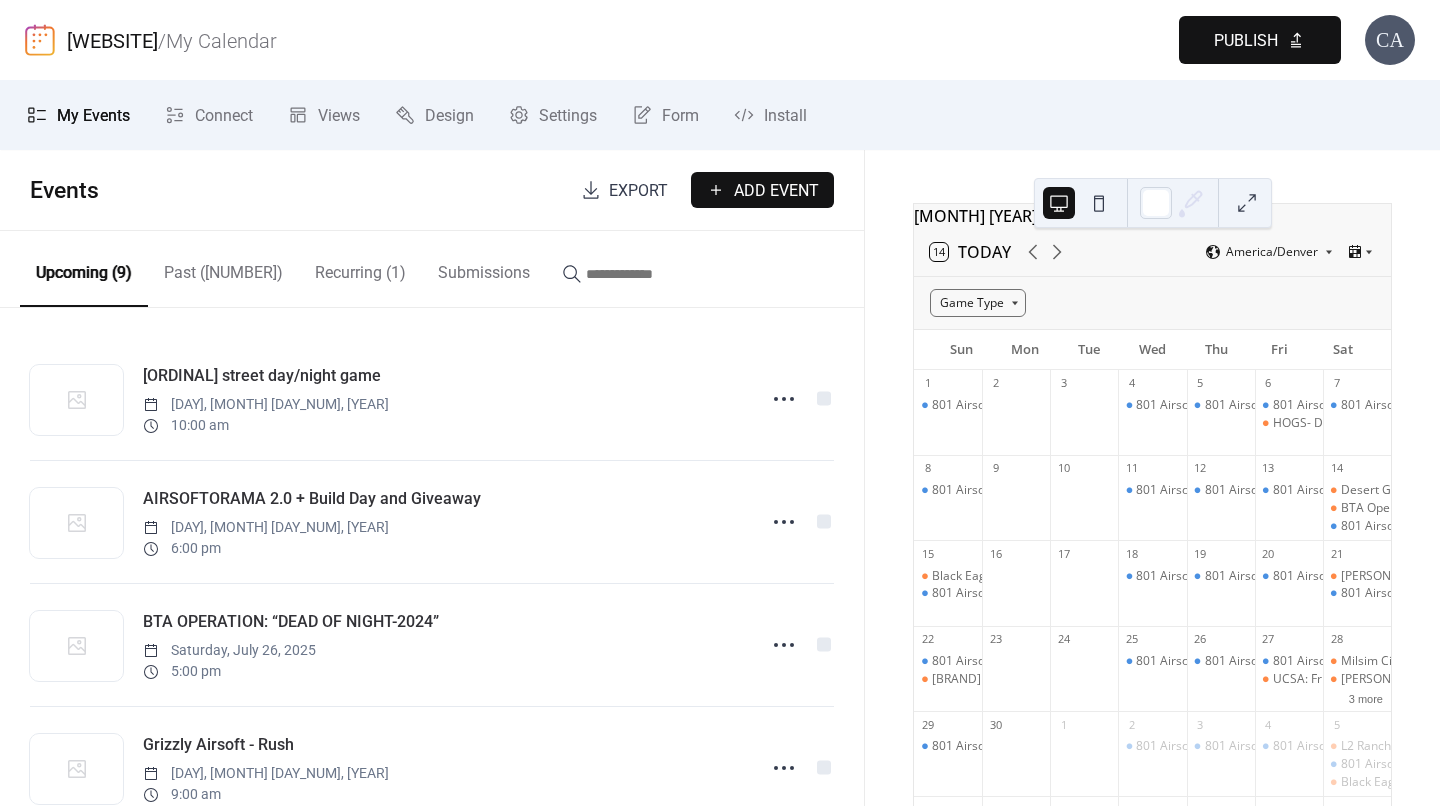 click on "Publish" at bounding box center [1246, 41] 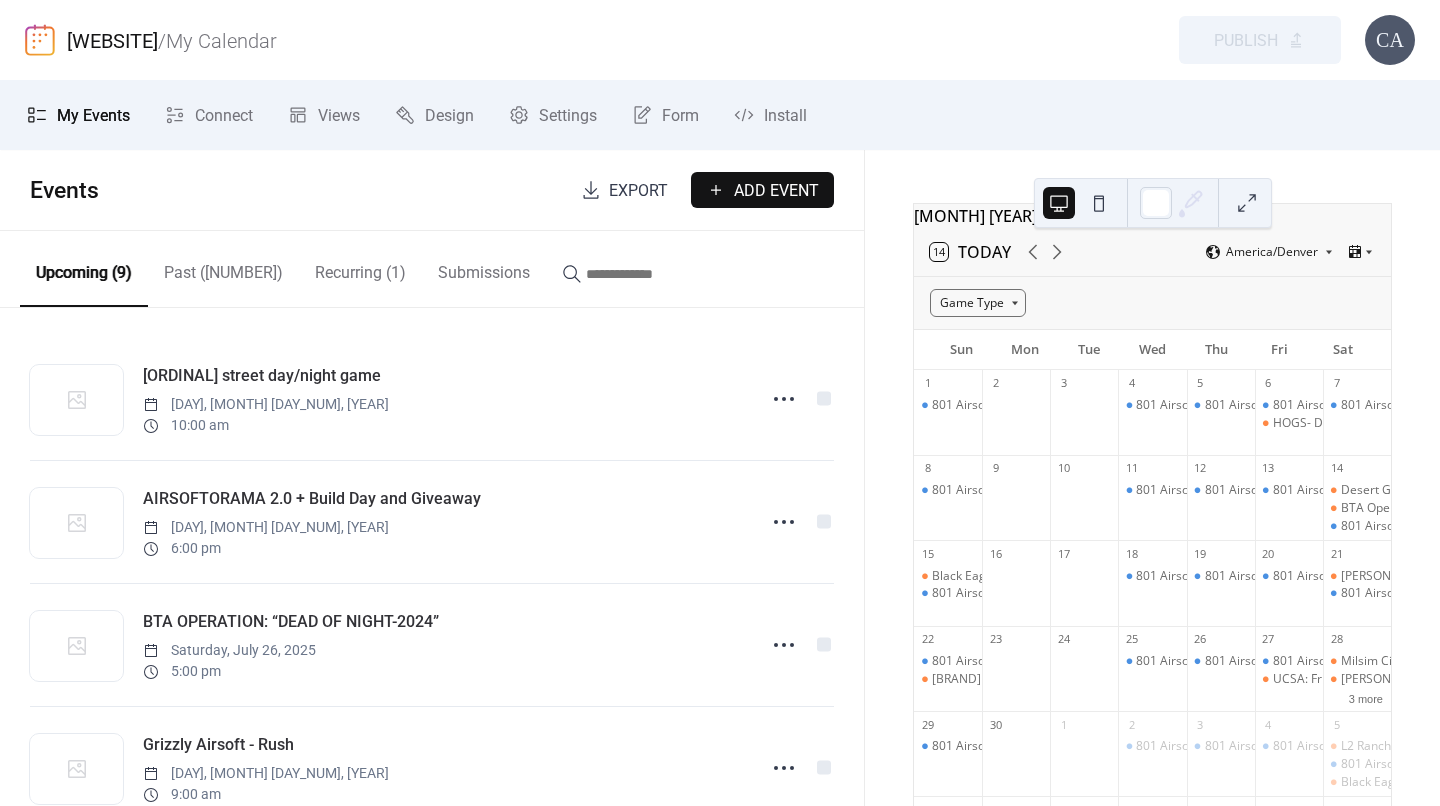 click on "Add Event" at bounding box center [776, 191] 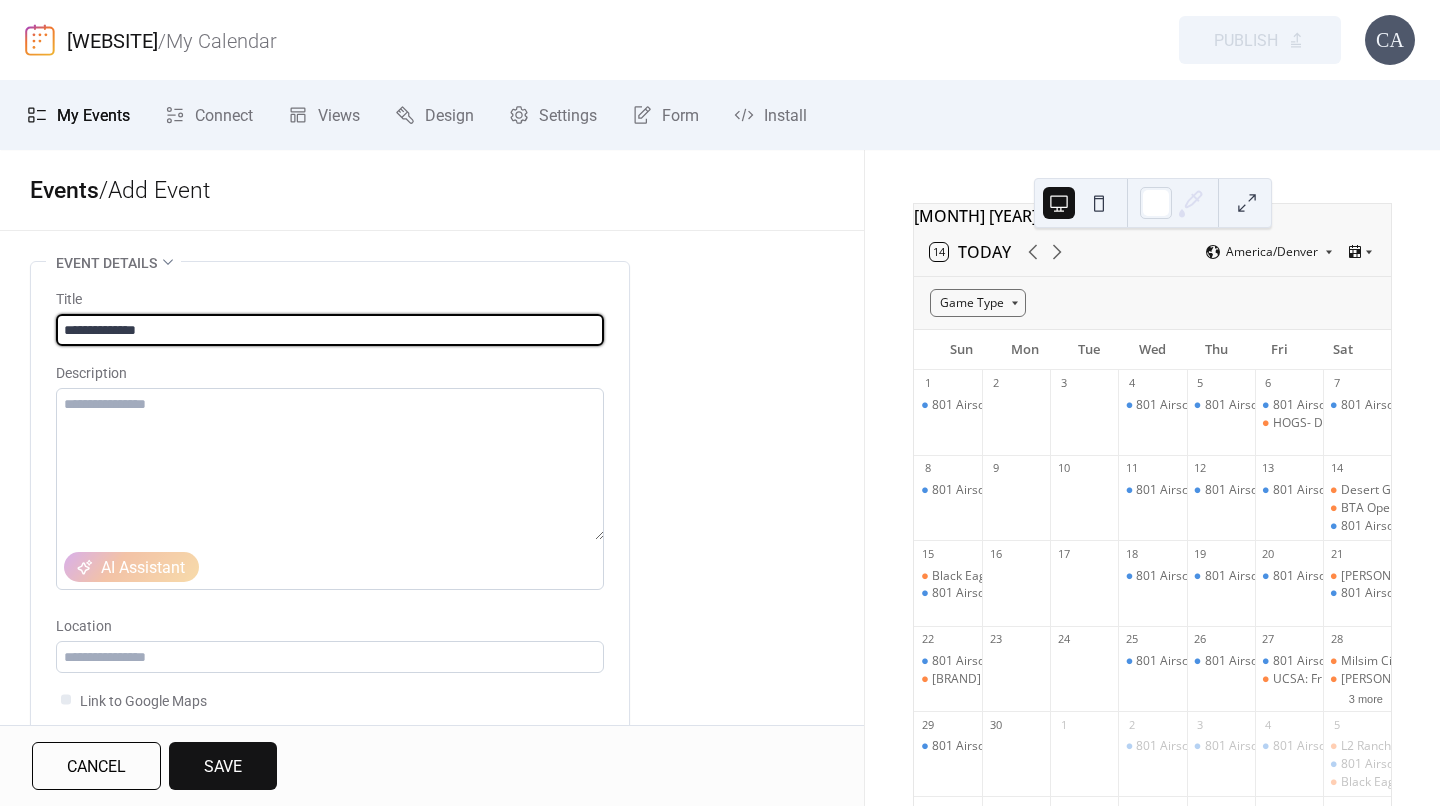 click on "**********" at bounding box center (330, 330) 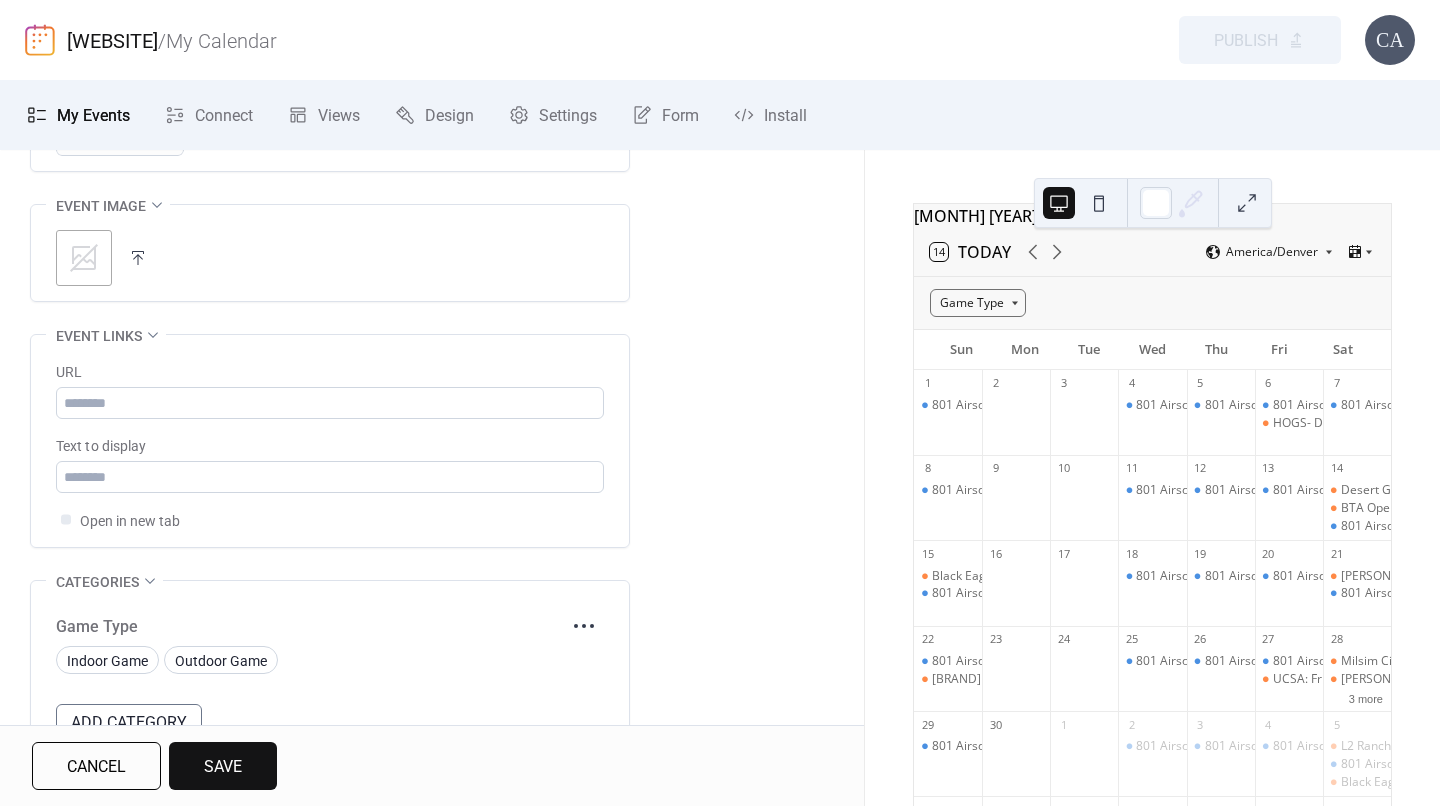 scroll, scrollTop: 1001, scrollLeft: 0, axis: vertical 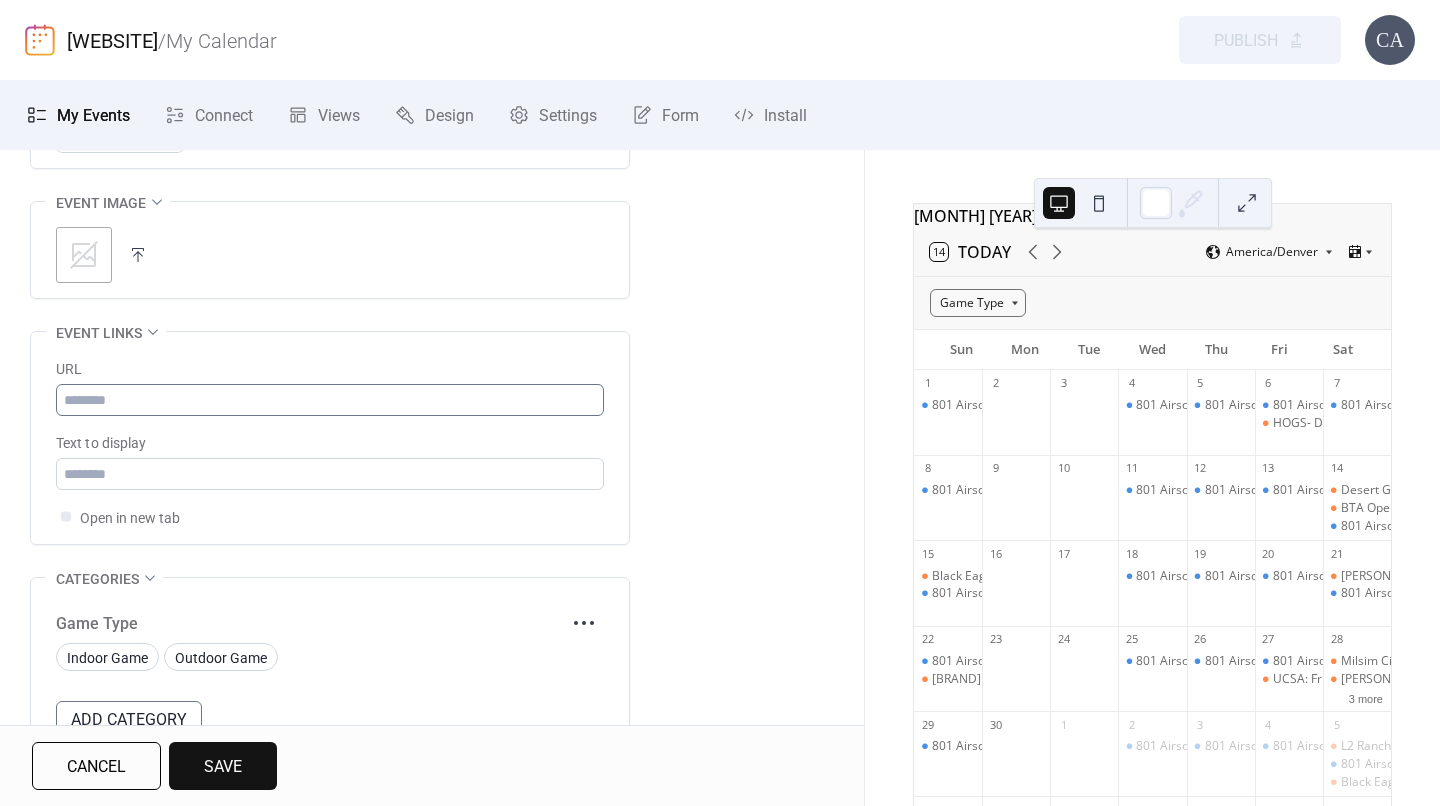 type on "**********" 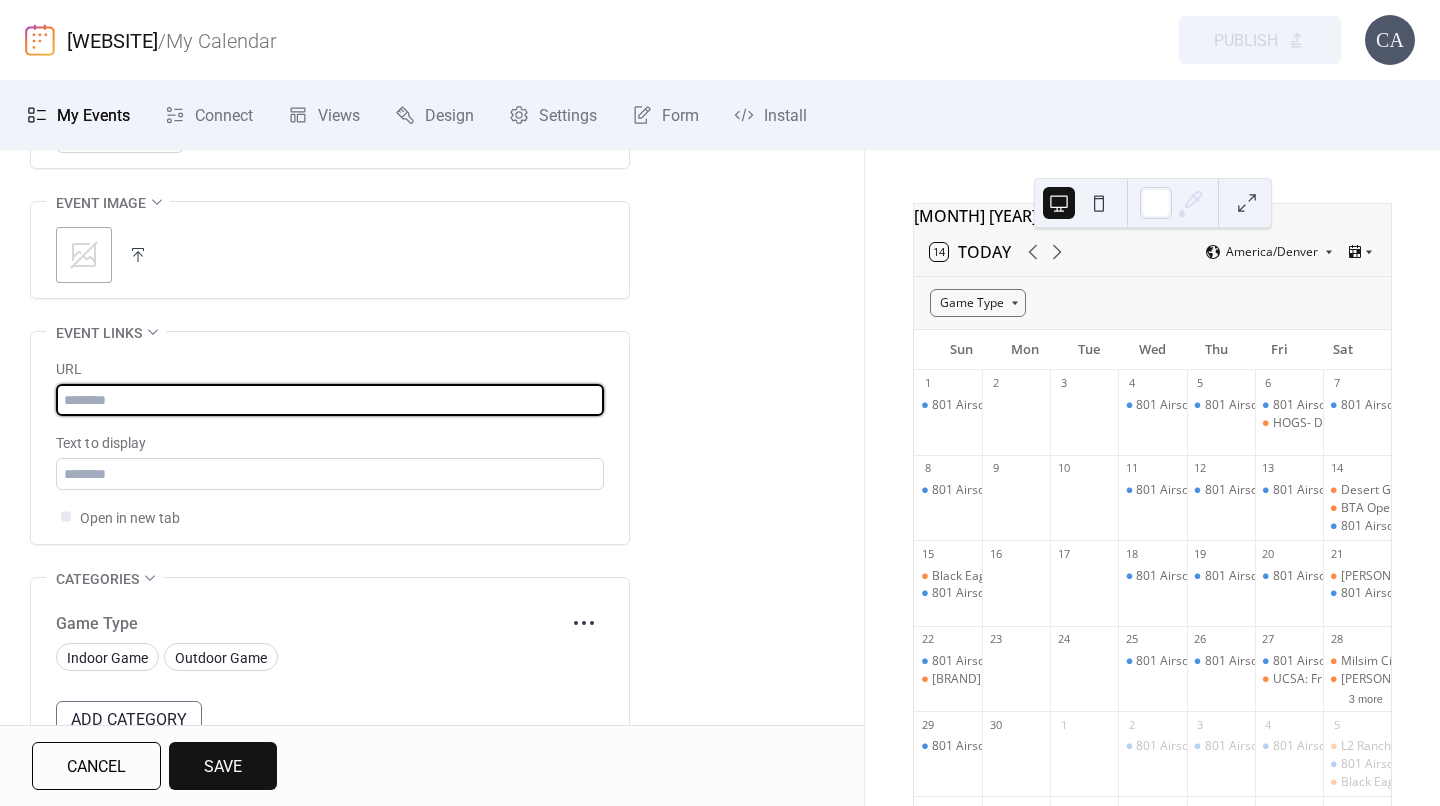 click at bounding box center [330, 400] 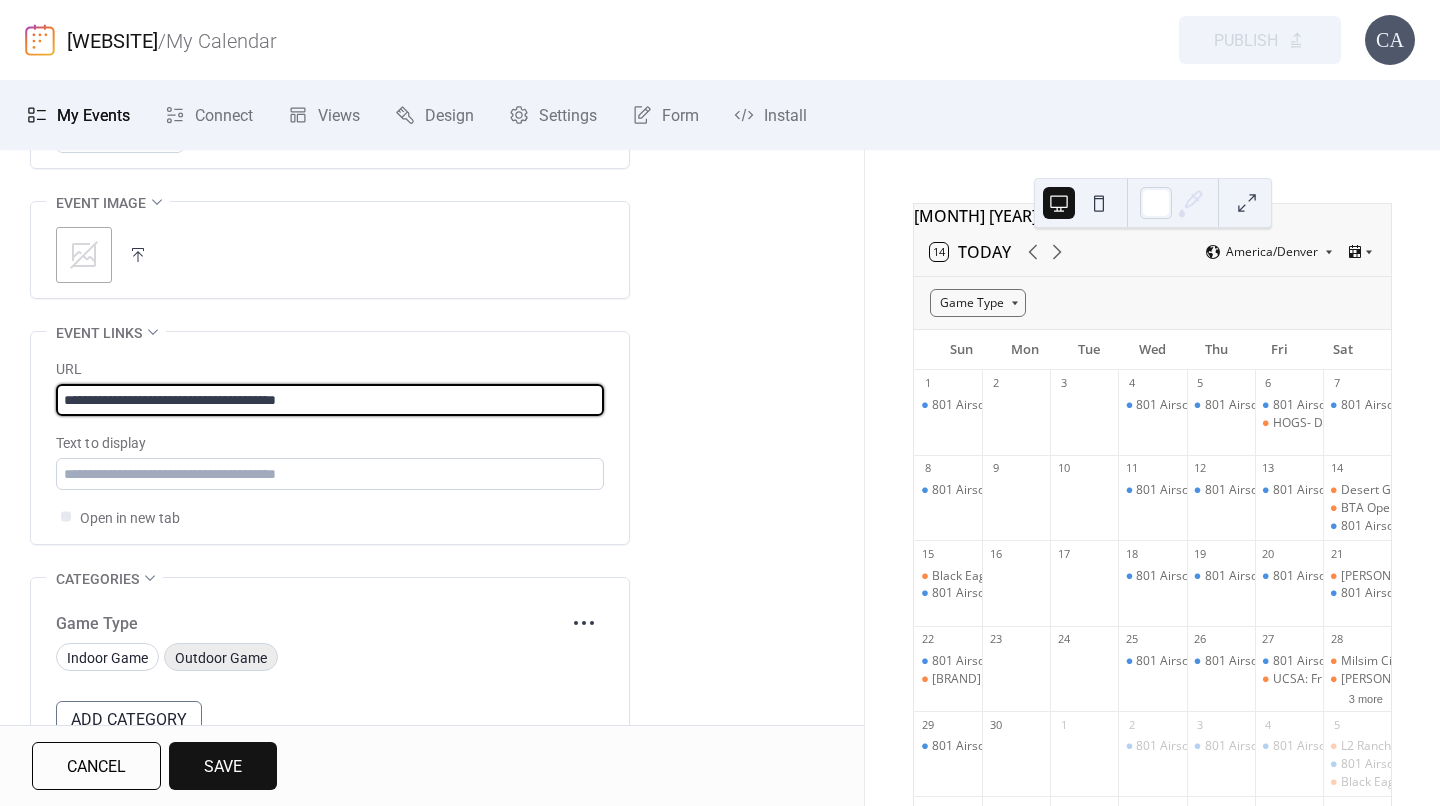 type on "**********" 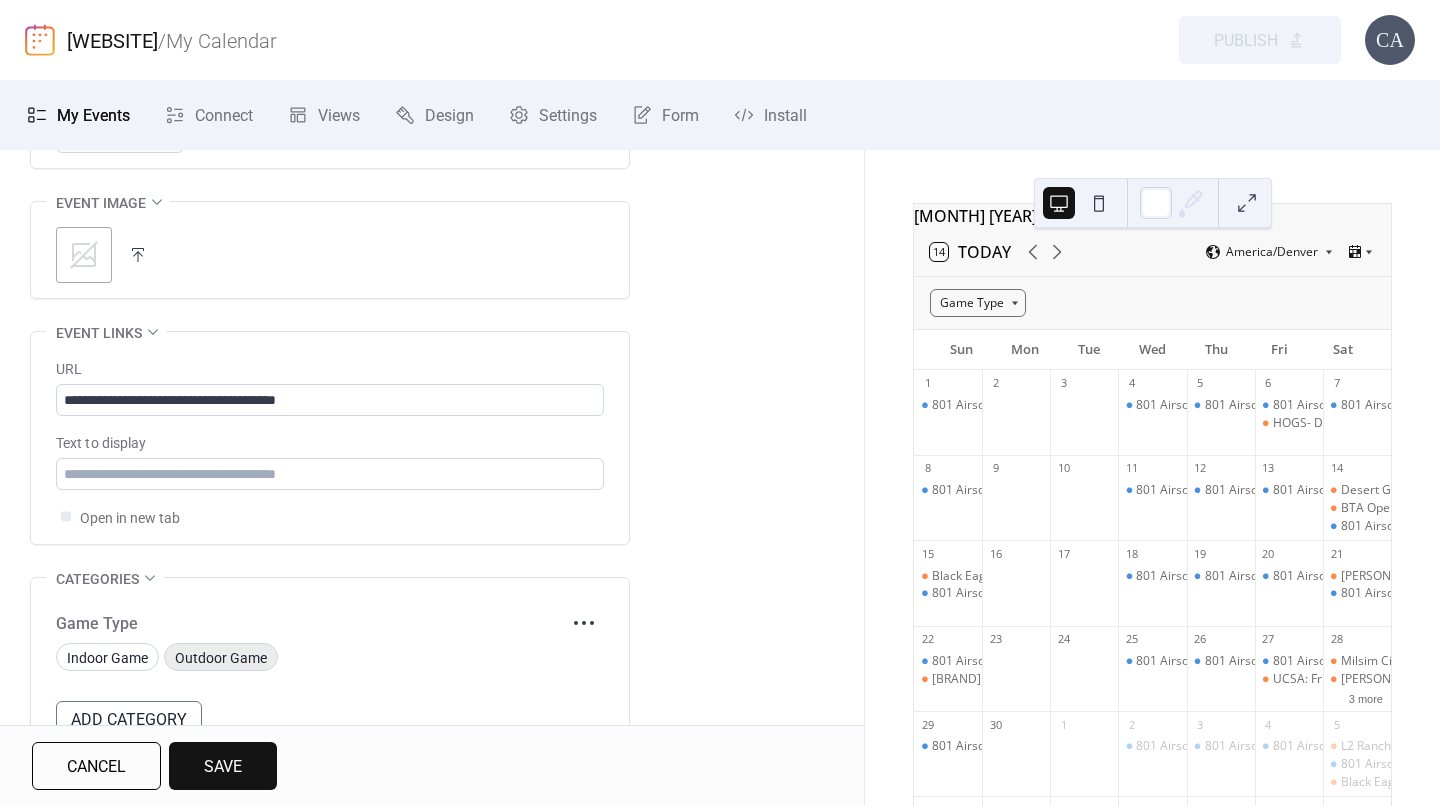 click on "Outdoor Game" at bounding box center [221, 658] 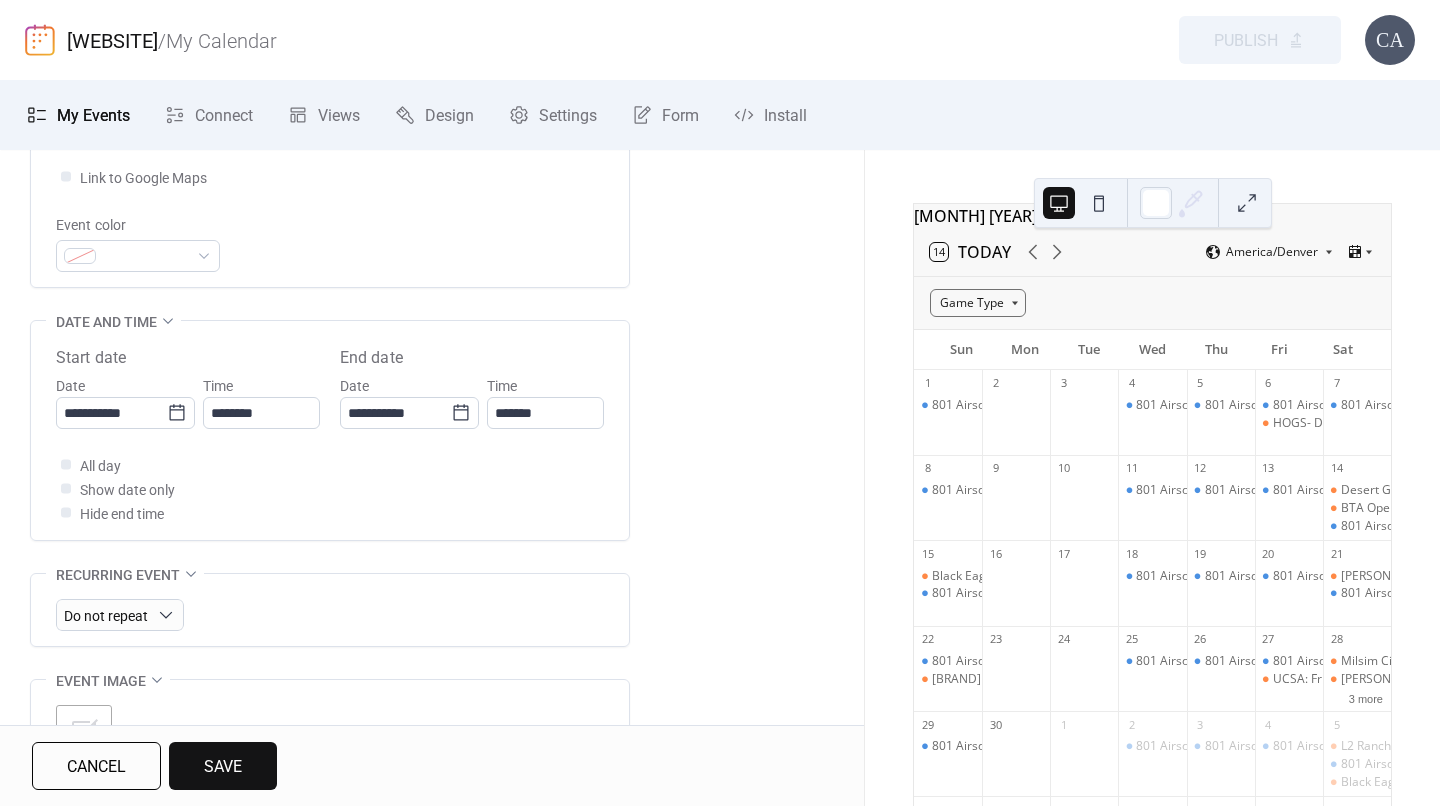 scroll, scrollTop: 522, scrollLeft: 0, axis: vertical 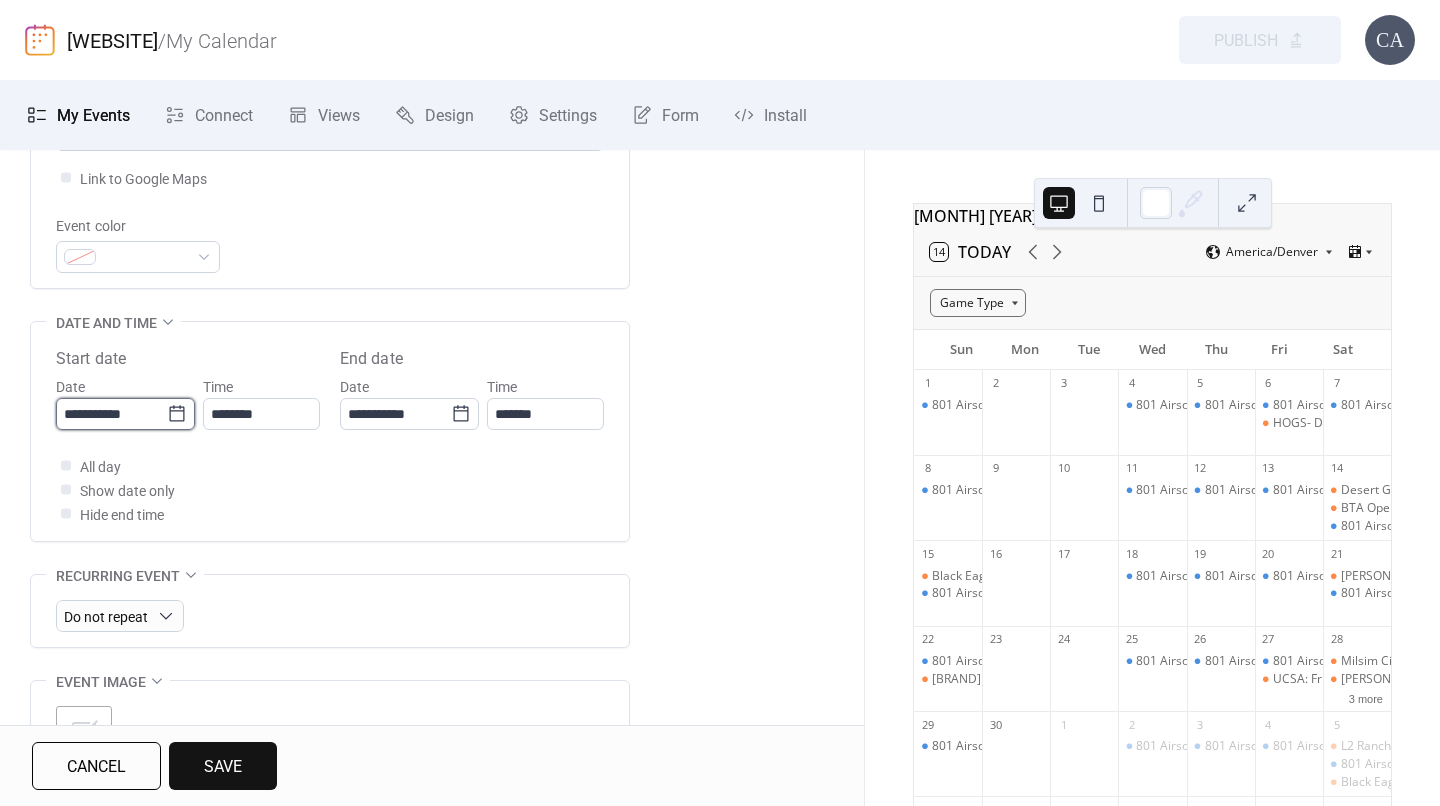 click on "**********" at bounding box center [111, 414] 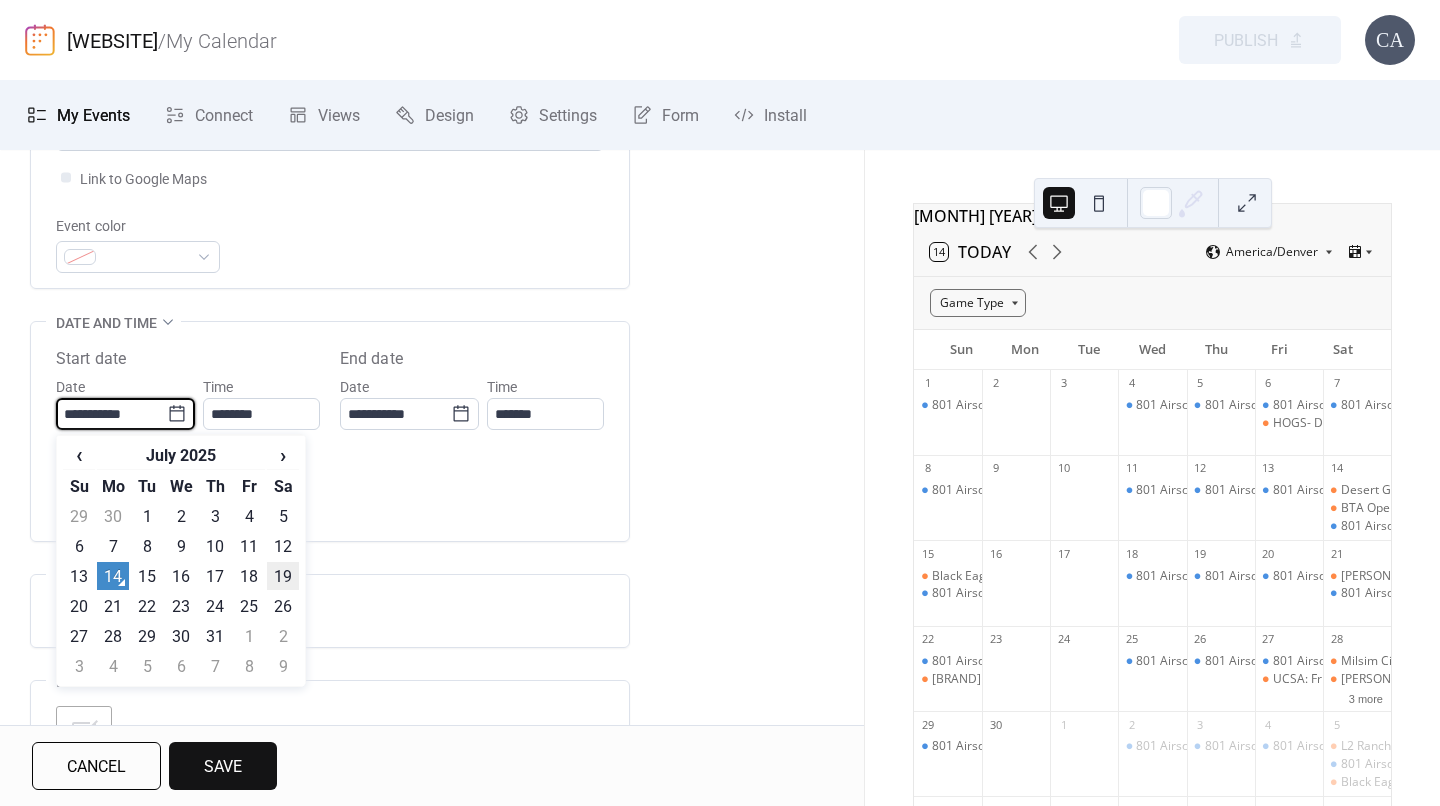 click on "19" at bounding box center [283, 576] 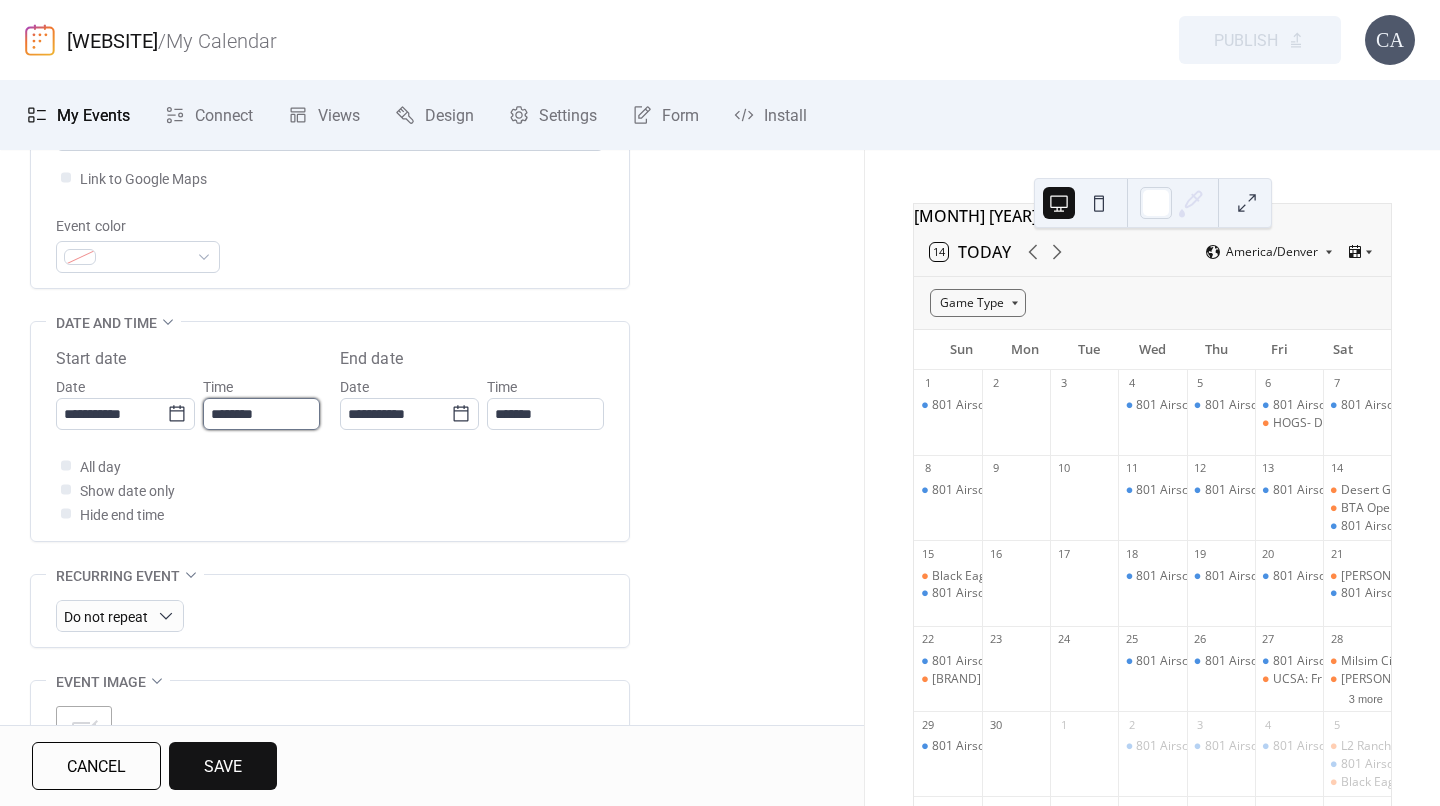 click on "********" at bounding box center [261, 414] 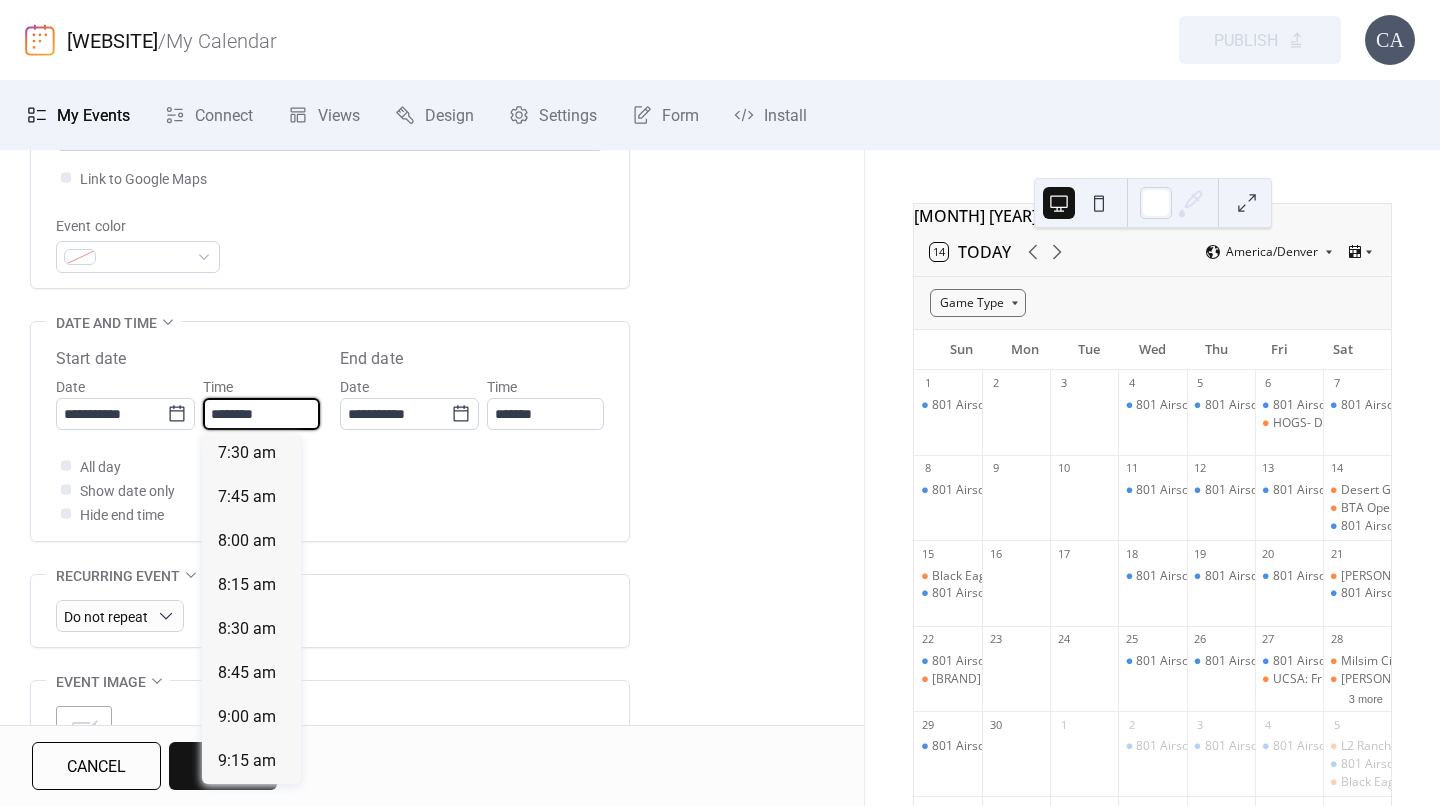 scroll, scrollTop: 1333, scrollLeft: 0, axis: vertical 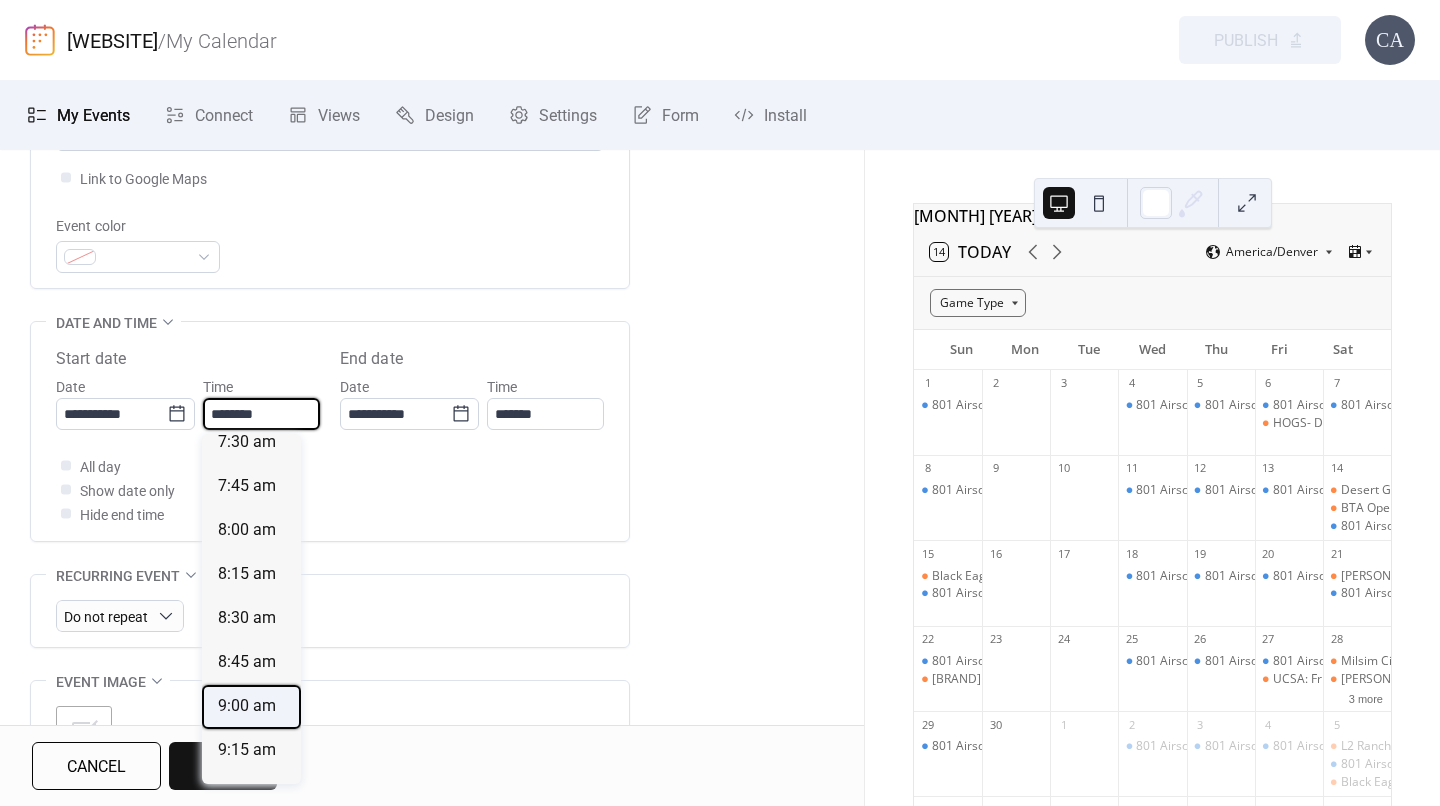 click on "9:00 am" at bounding box center [247, 706] 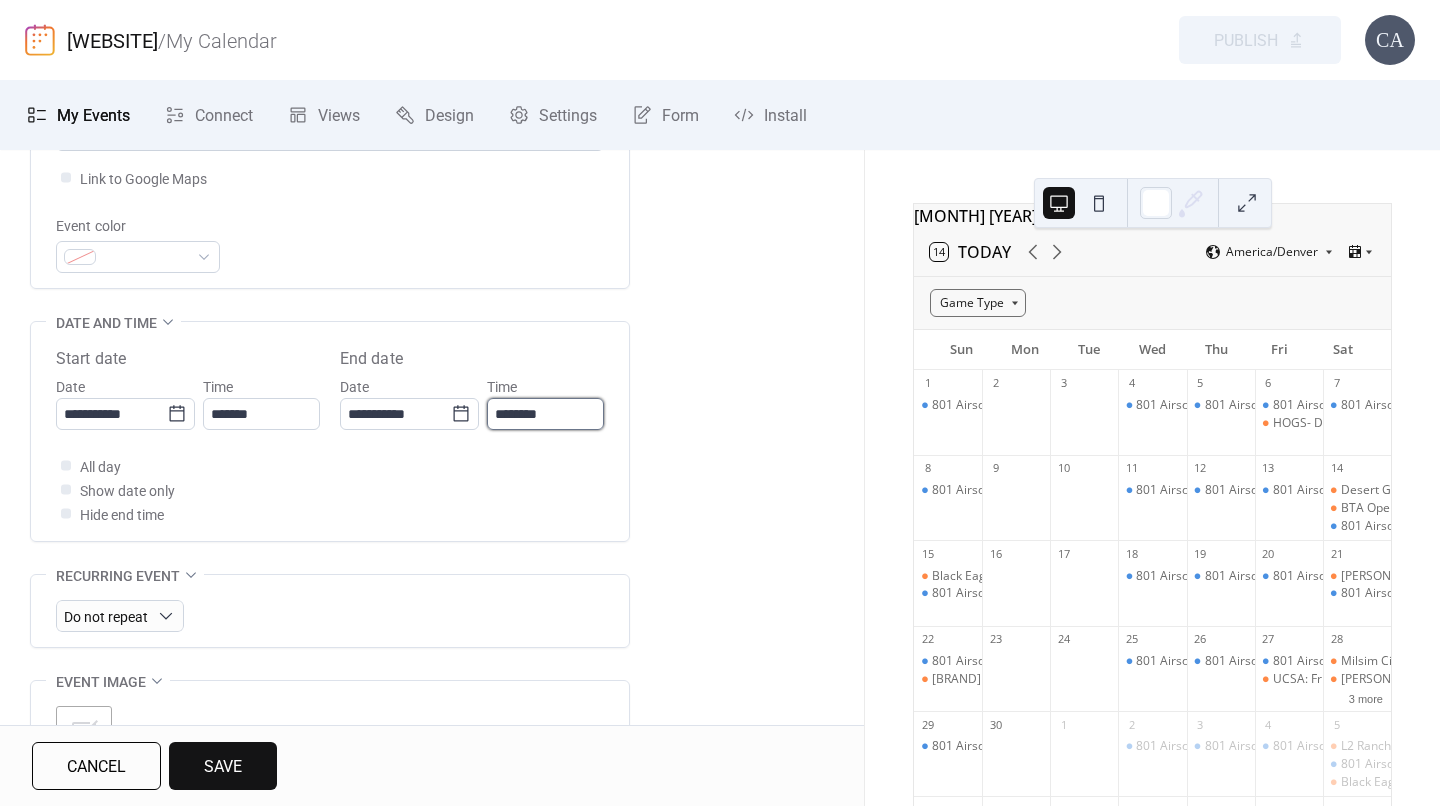 click on "********" at bounding box center (545, 414) 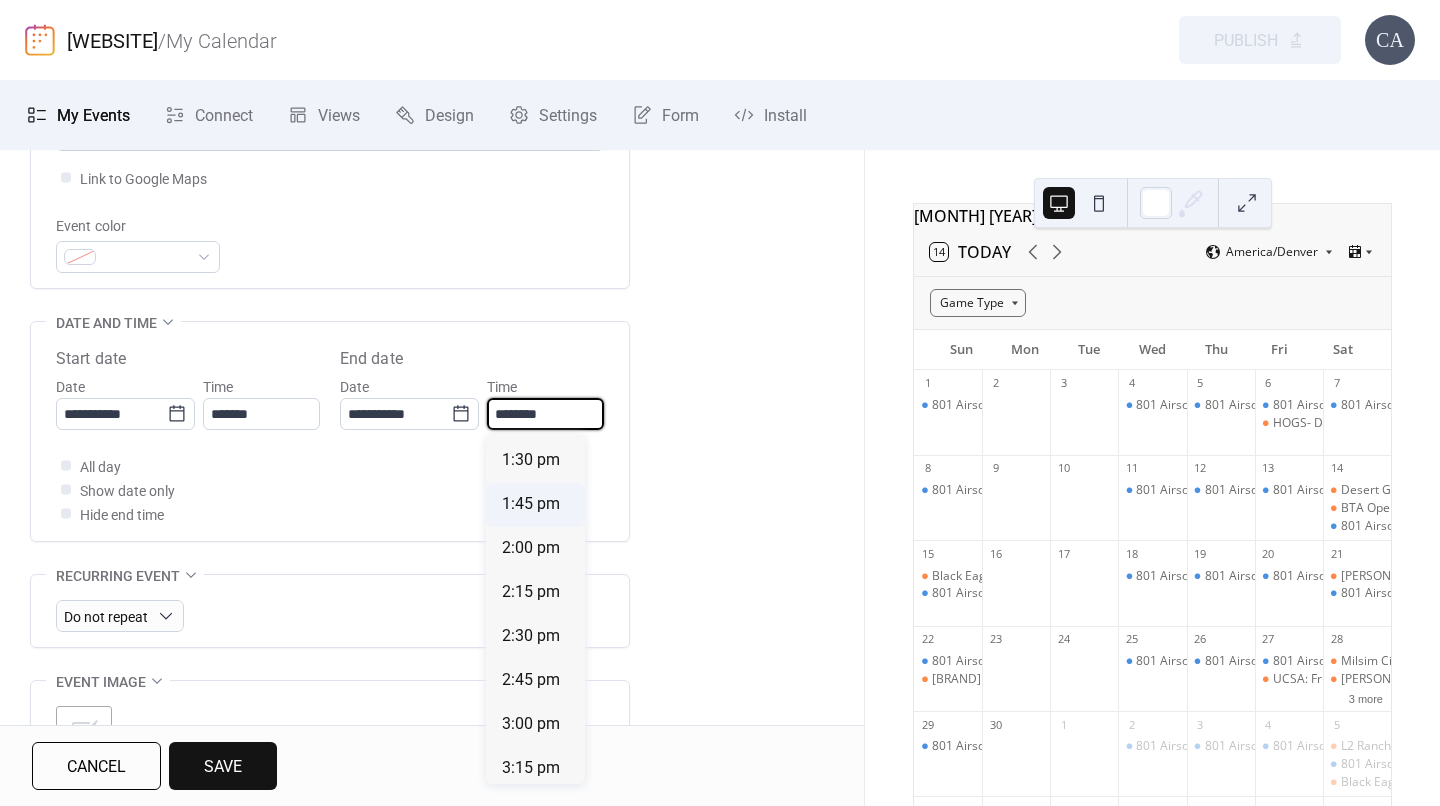 scroll, scrollTop: 763, scrollLeft: 0, axis: vertical 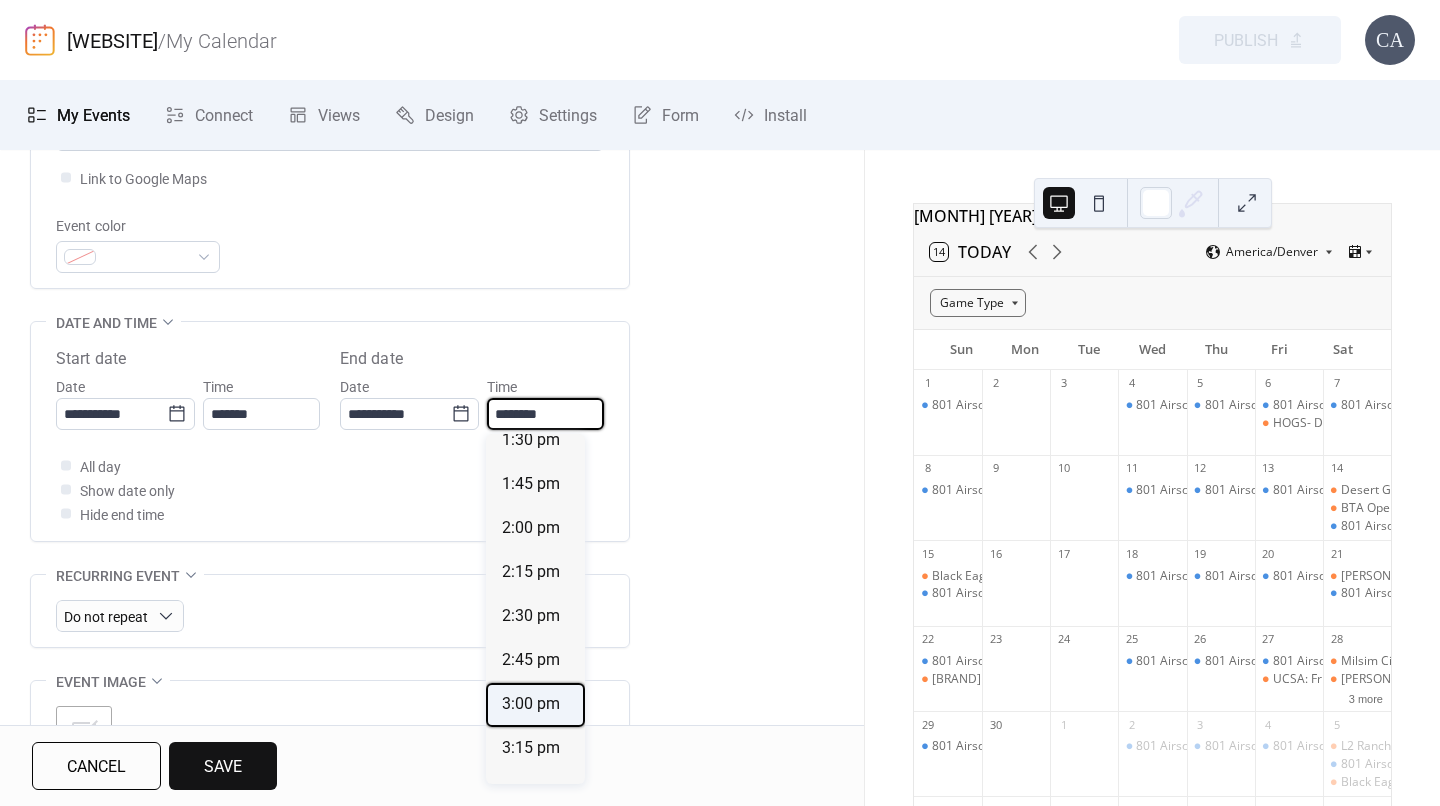 click on "3:00 pm" at bounding box center [531, 704] 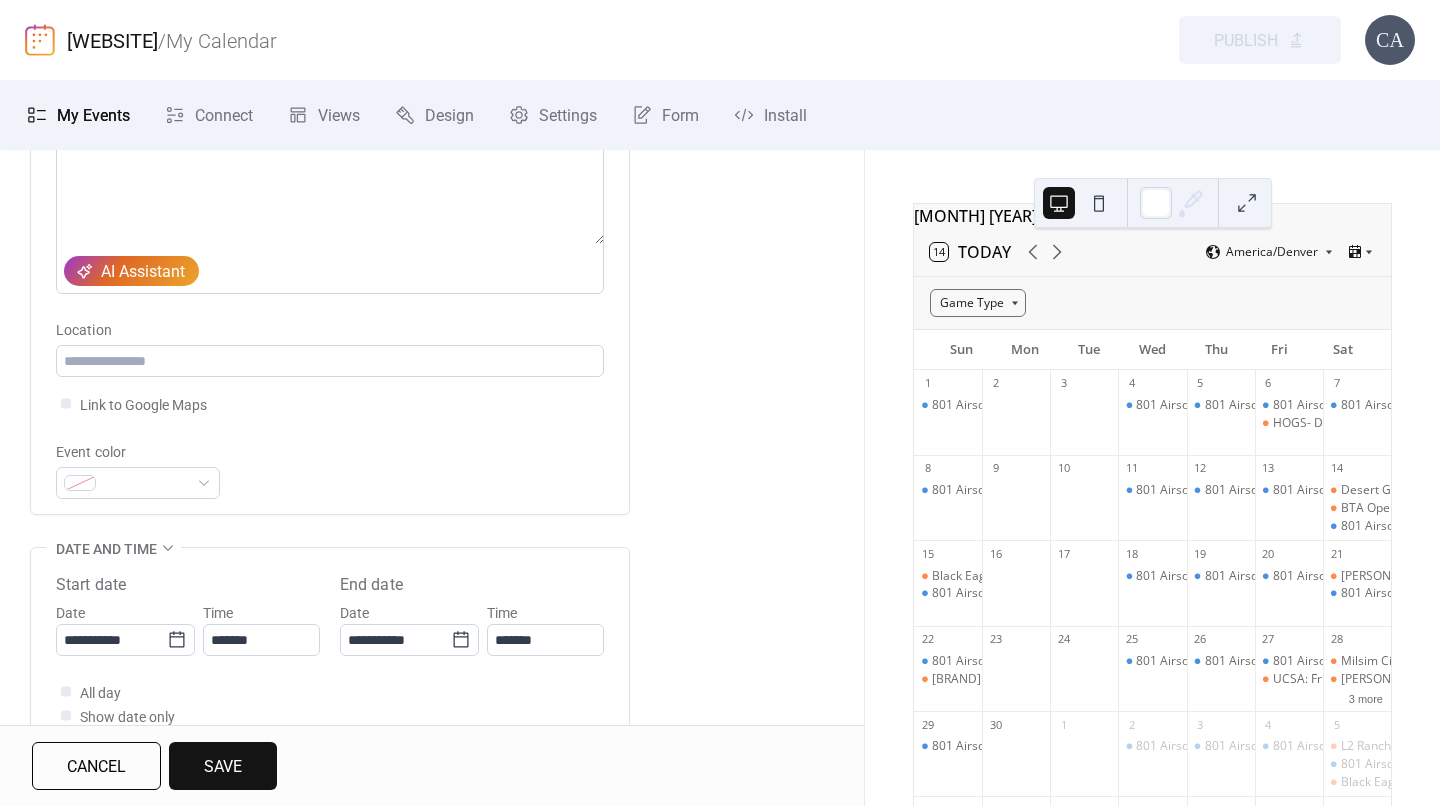 scroll, scrollTop: 230, scrollLeft: 0, axis: vertical 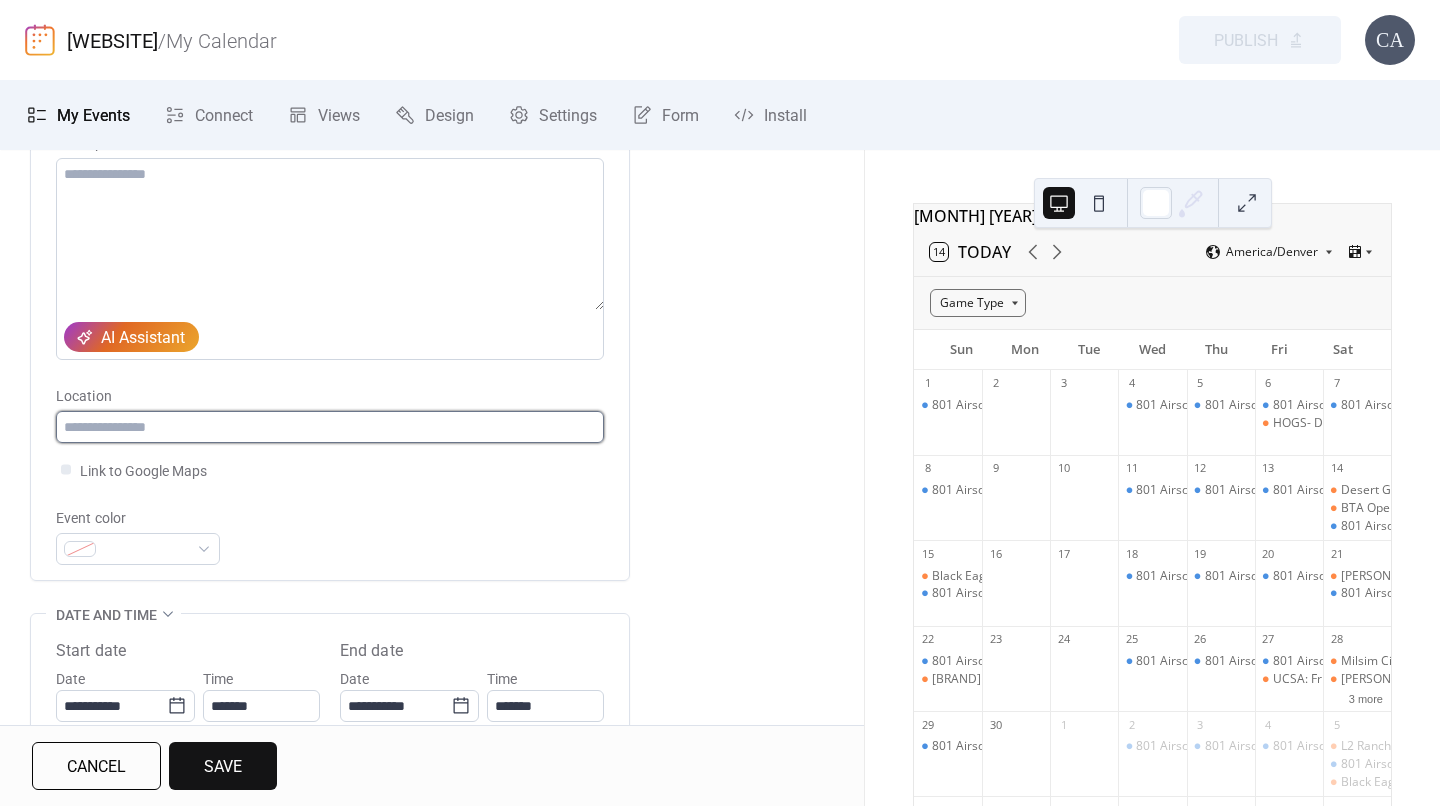 click at bounding box center [330, 427] 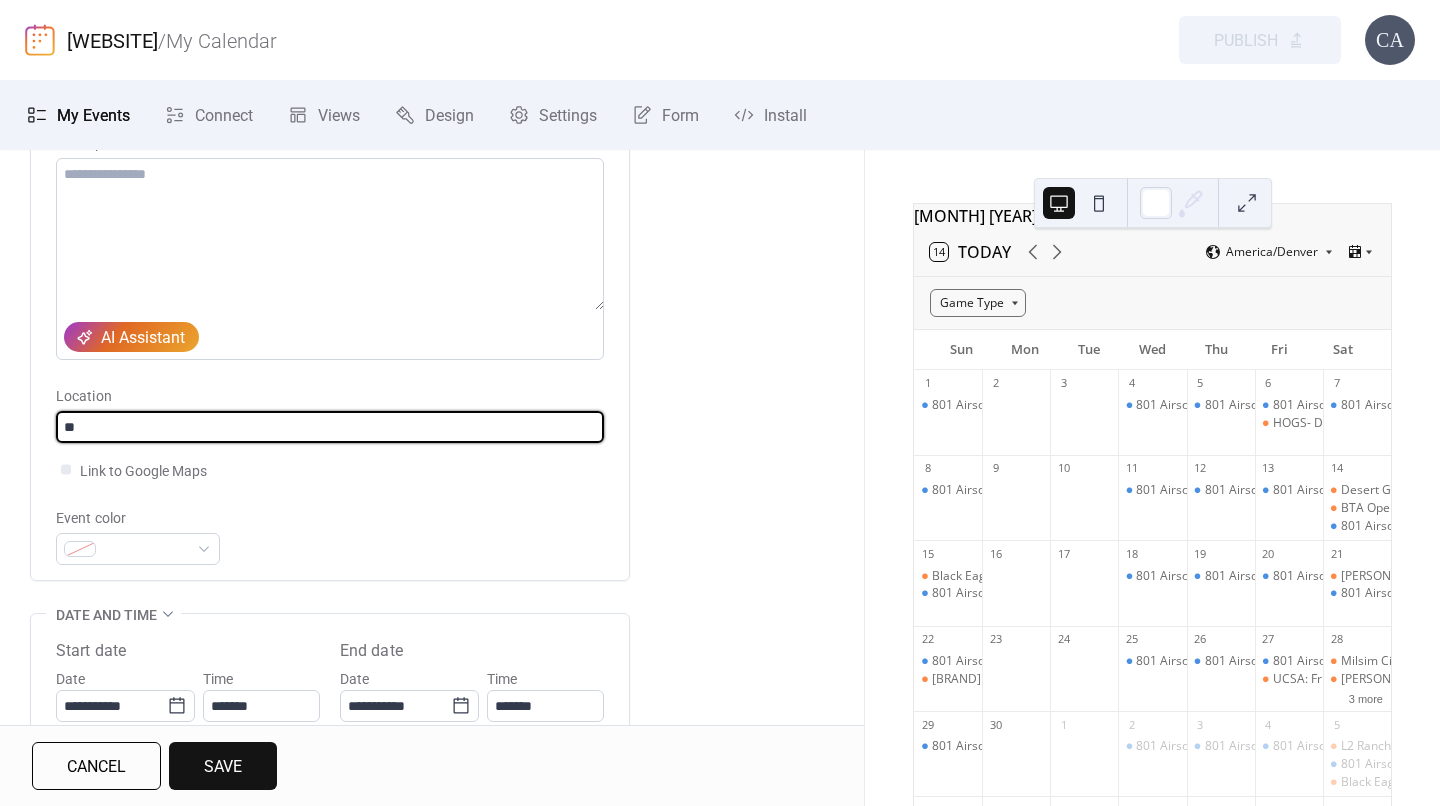 type on "*" 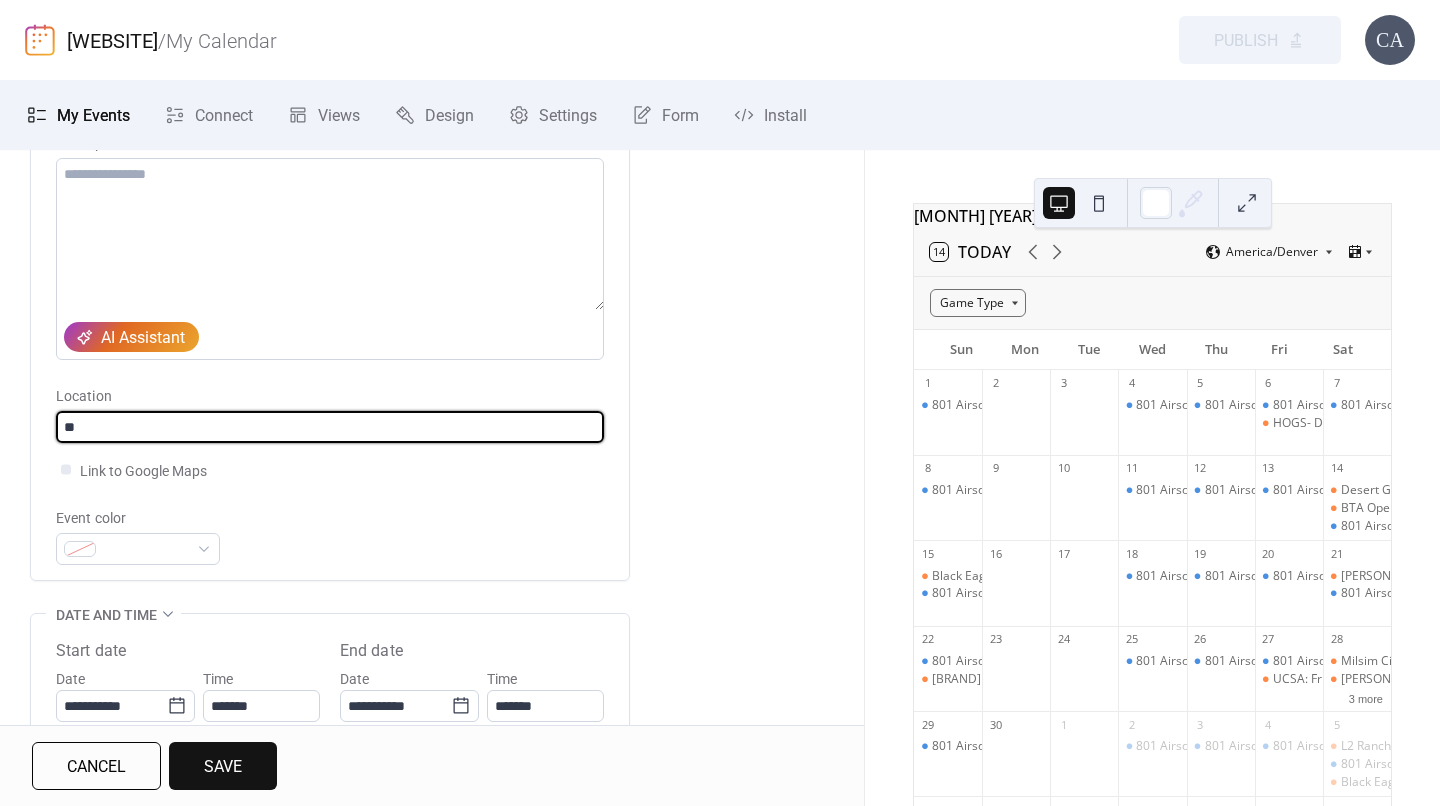 type on "*" 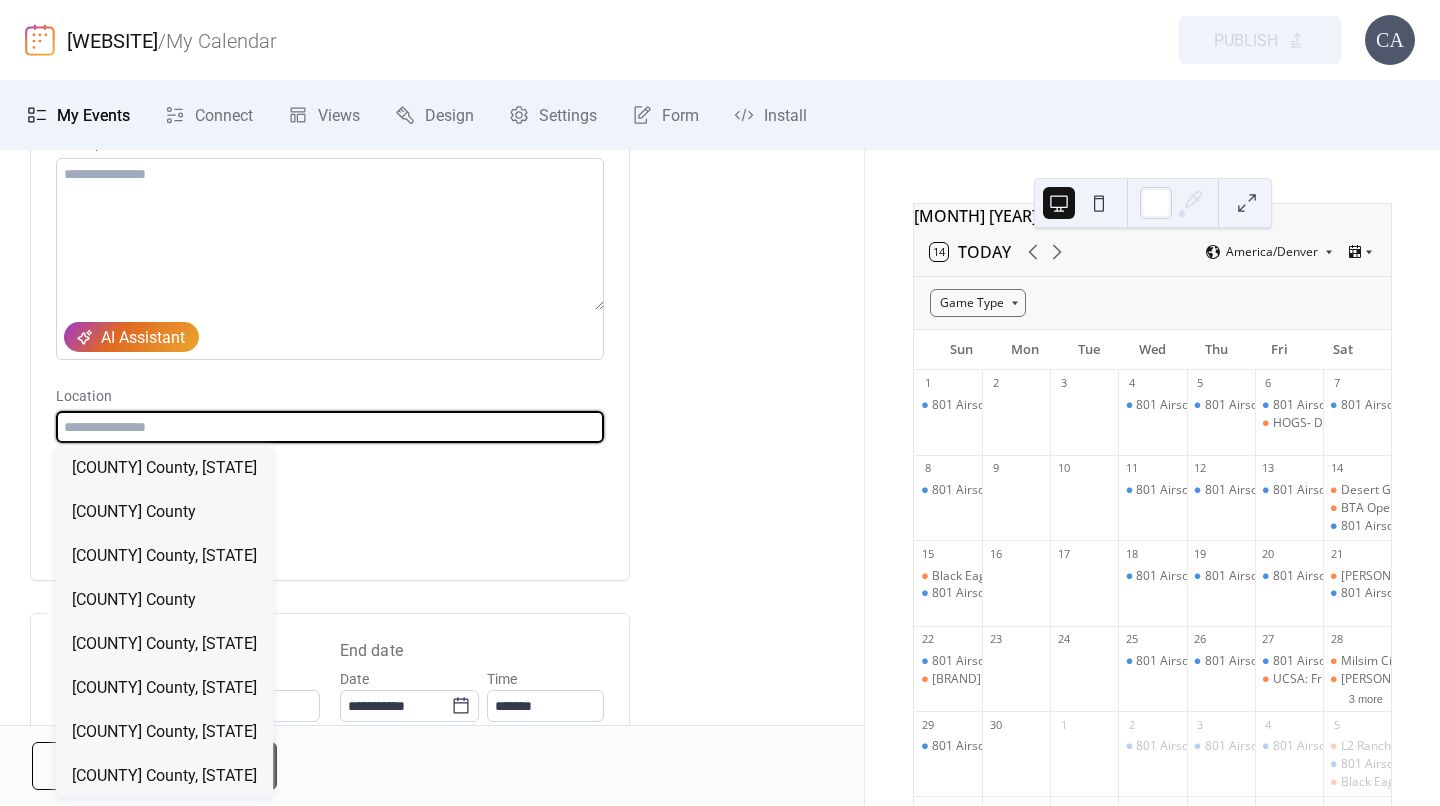 type on "*" 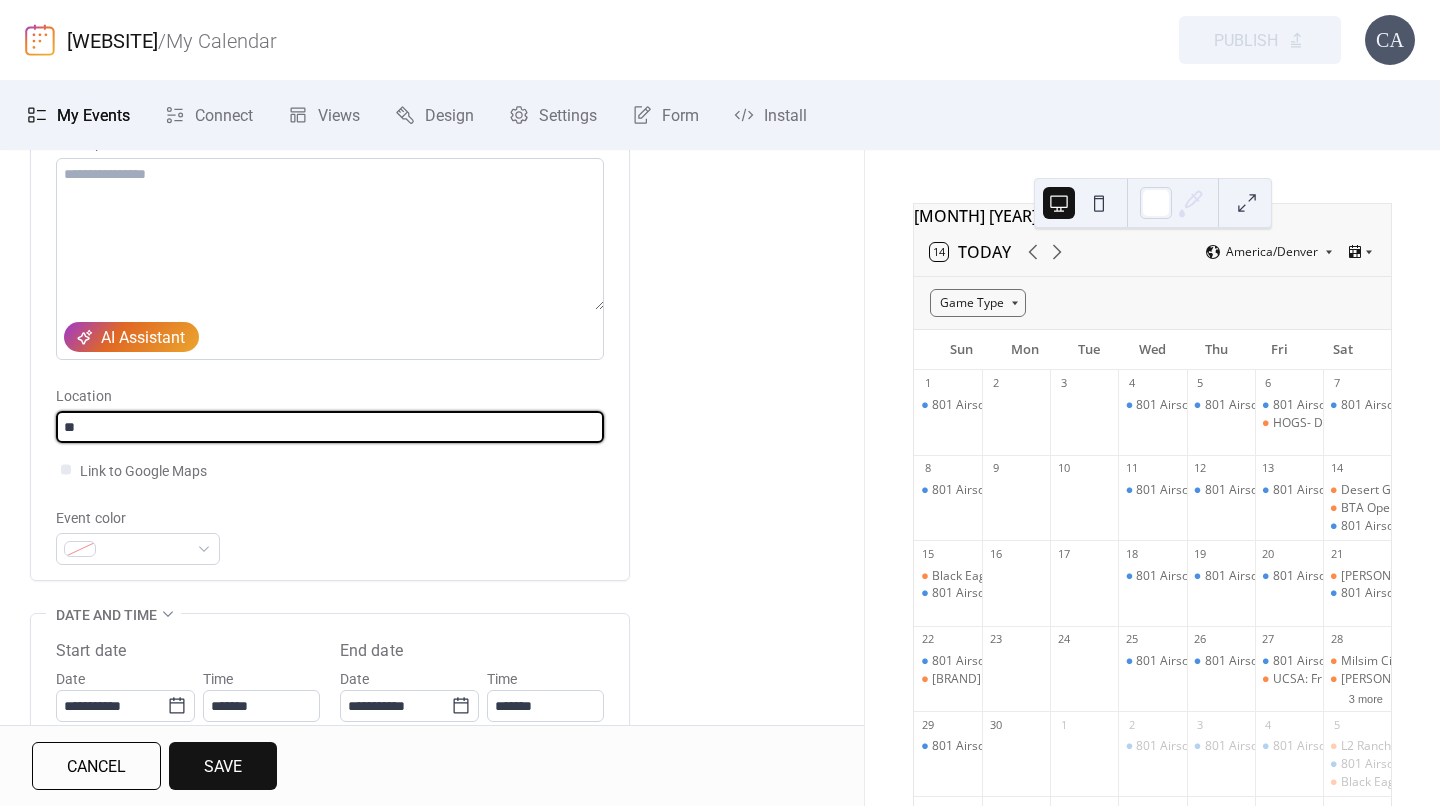 type on "*" 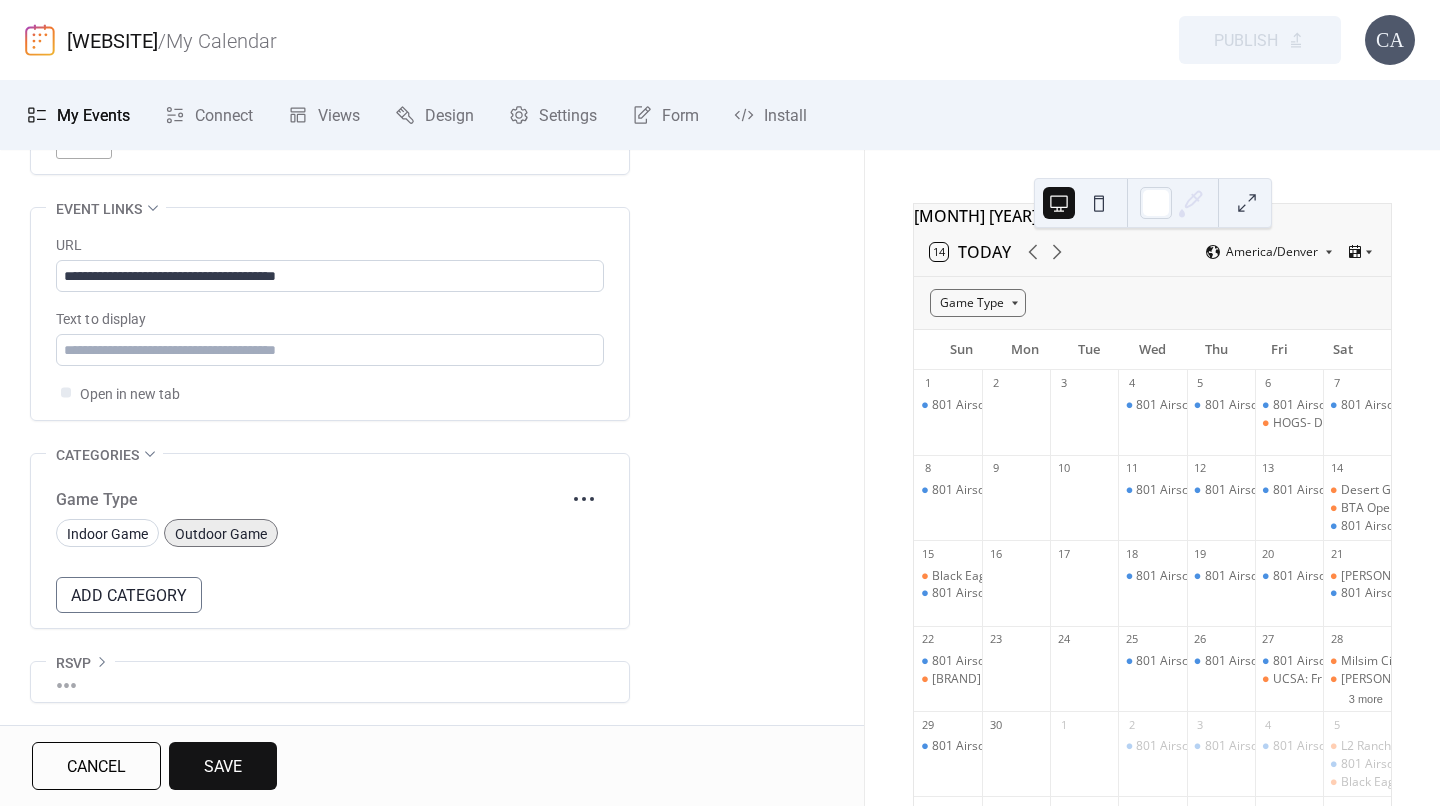 scroll, scrollTop: 1129, scrollLeft: 0, axis: vertical 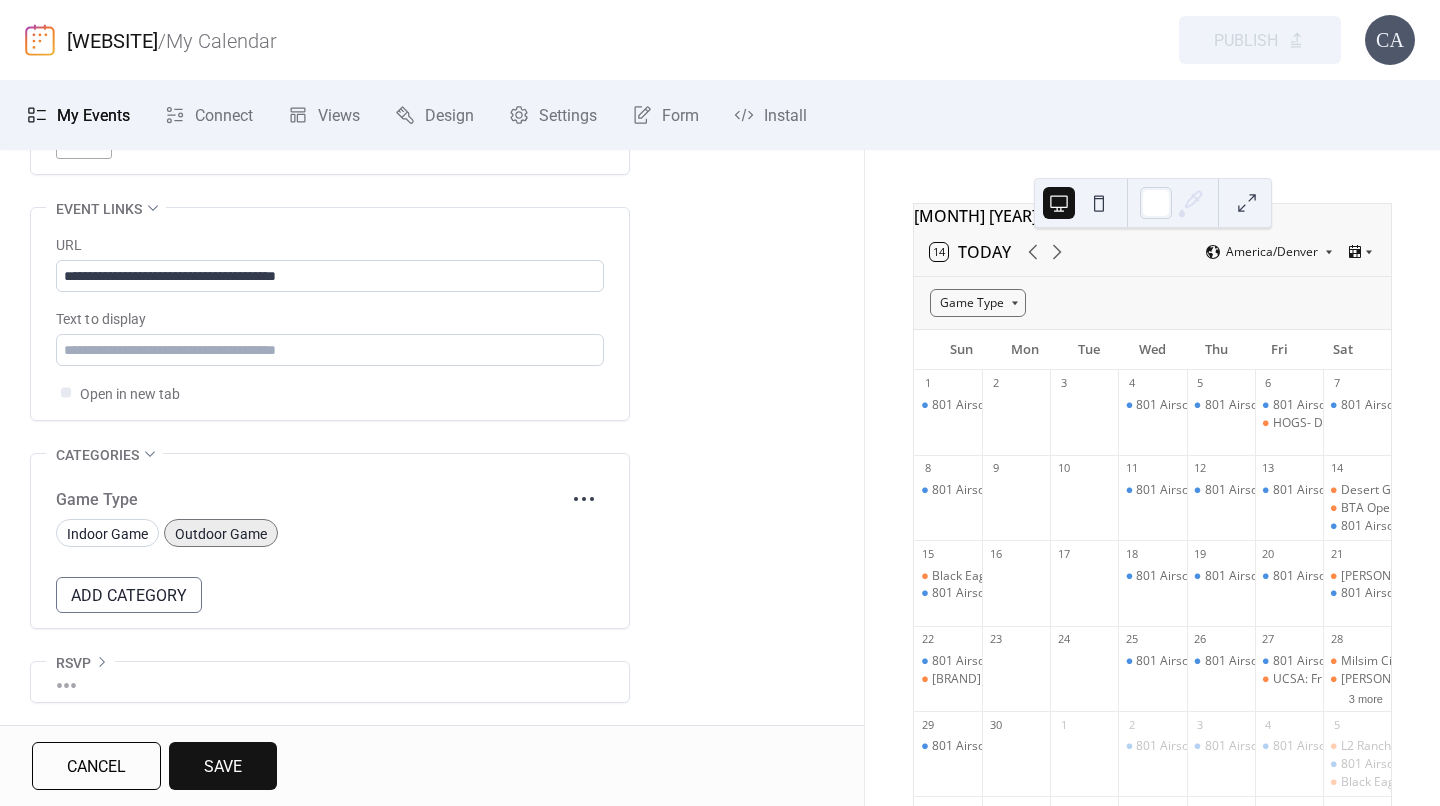 click on "Save" at bounding box center (223, 766) 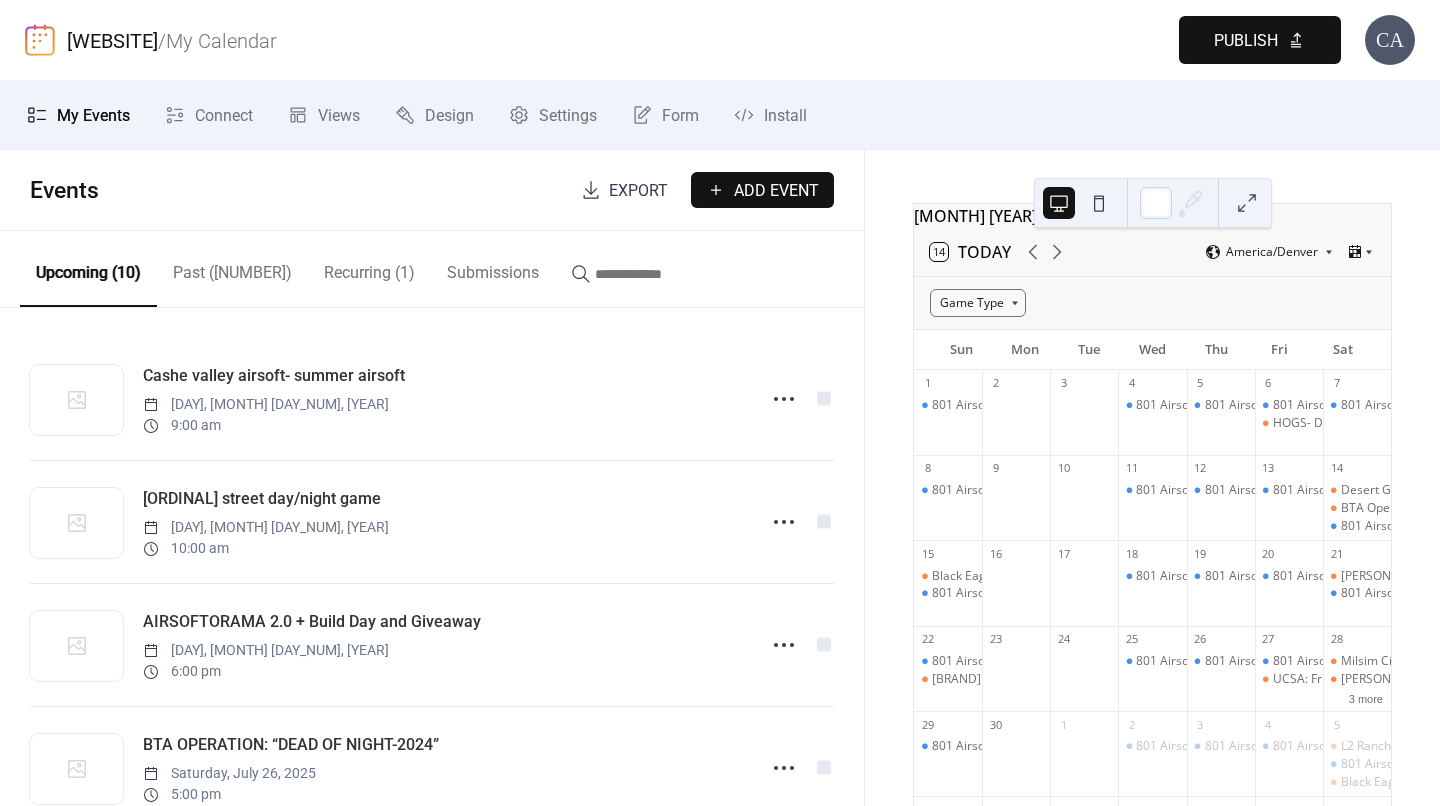 click on "Publish" at bounding box center [1246, 41] 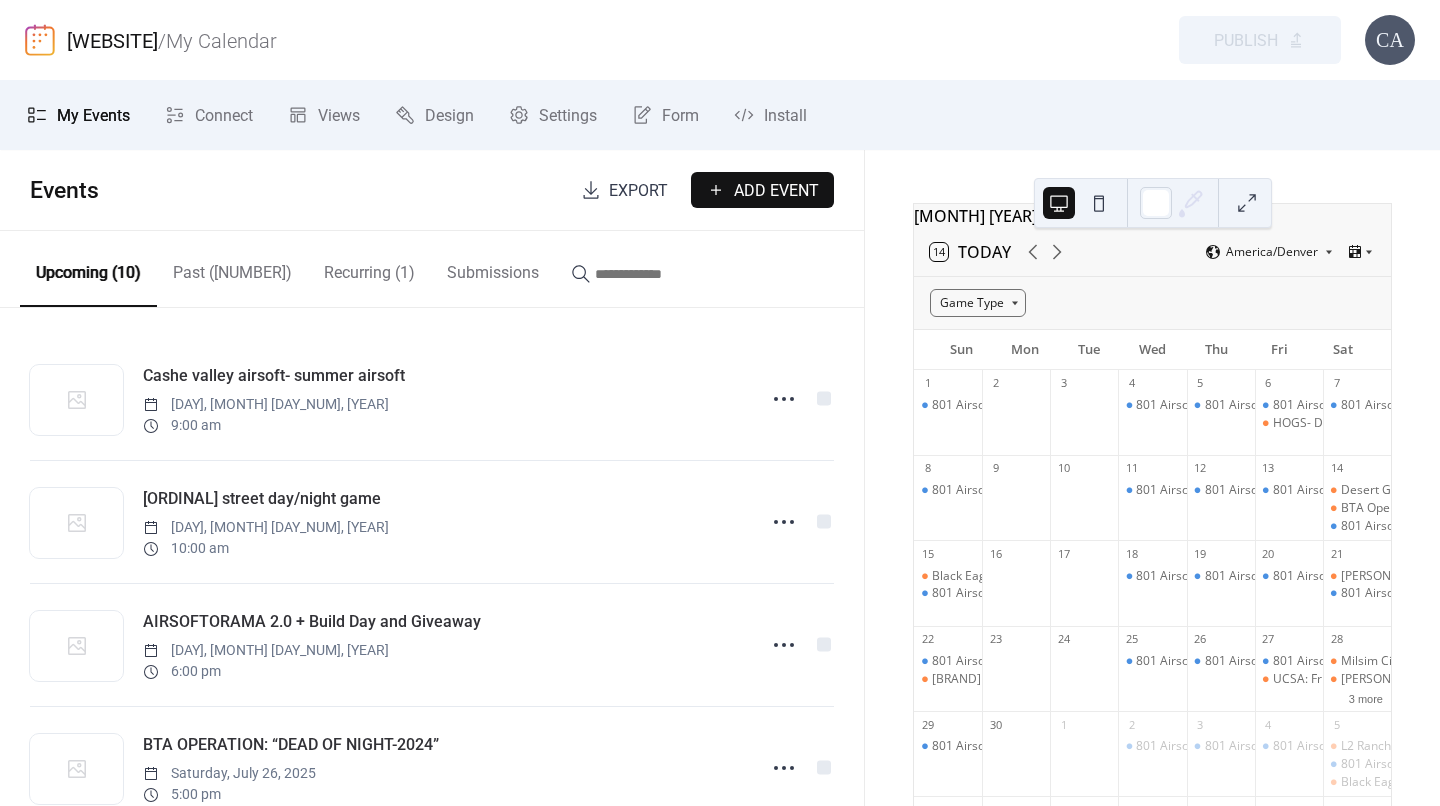 click on "Add Event" at bounding box center (762, 190) 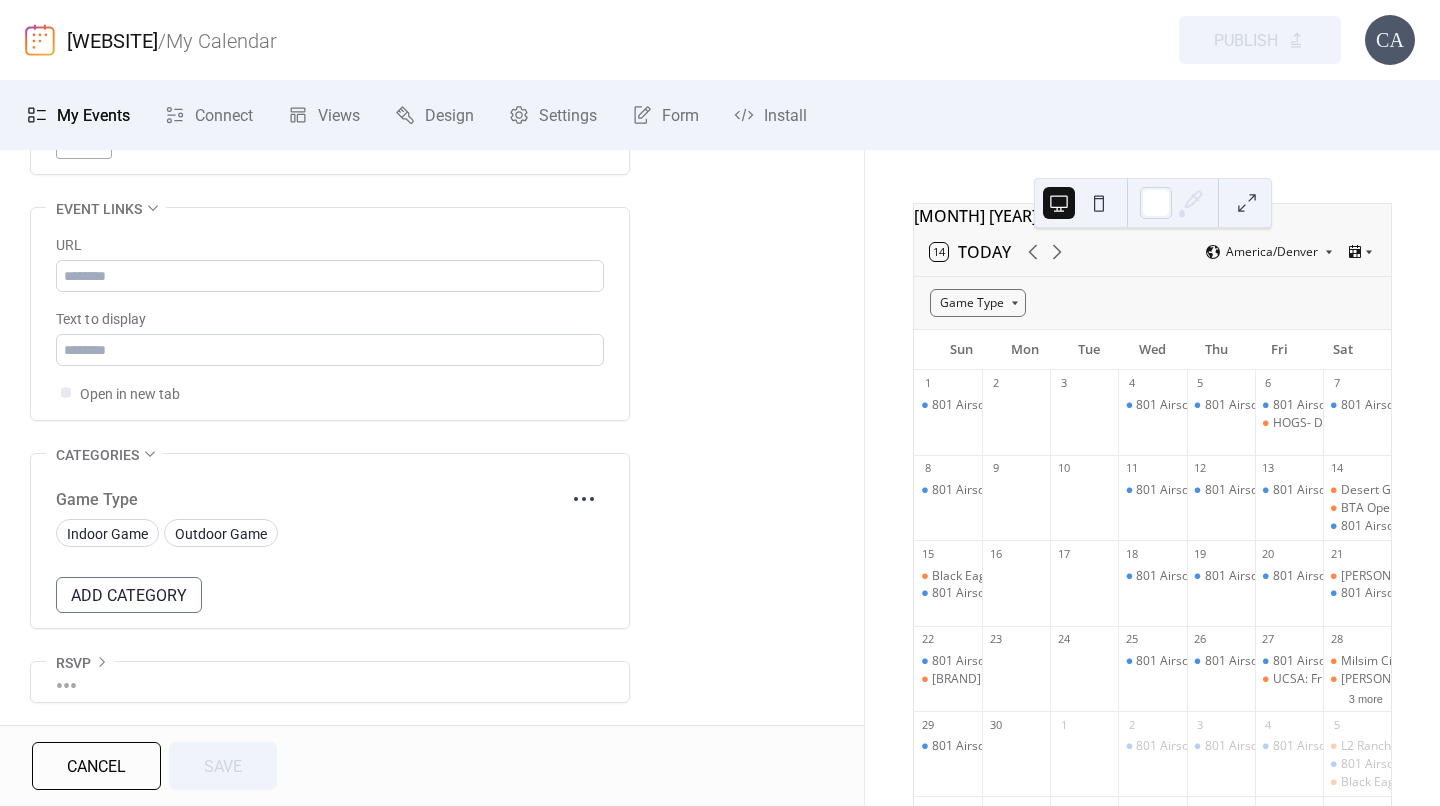 scroll, scrollTop: 1129, scrollLeft: 0, axis: vertical 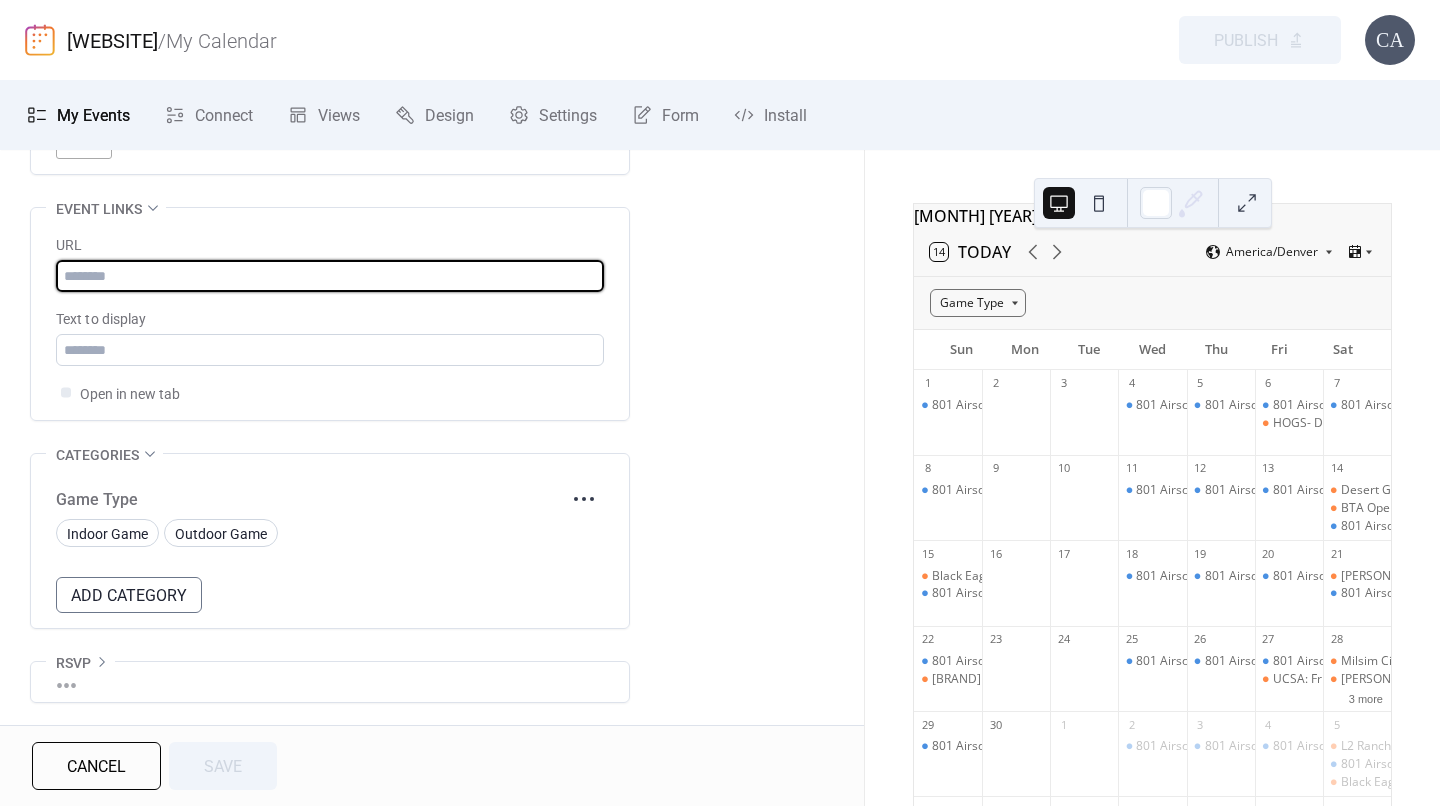 click at bounding box center (330, 276) 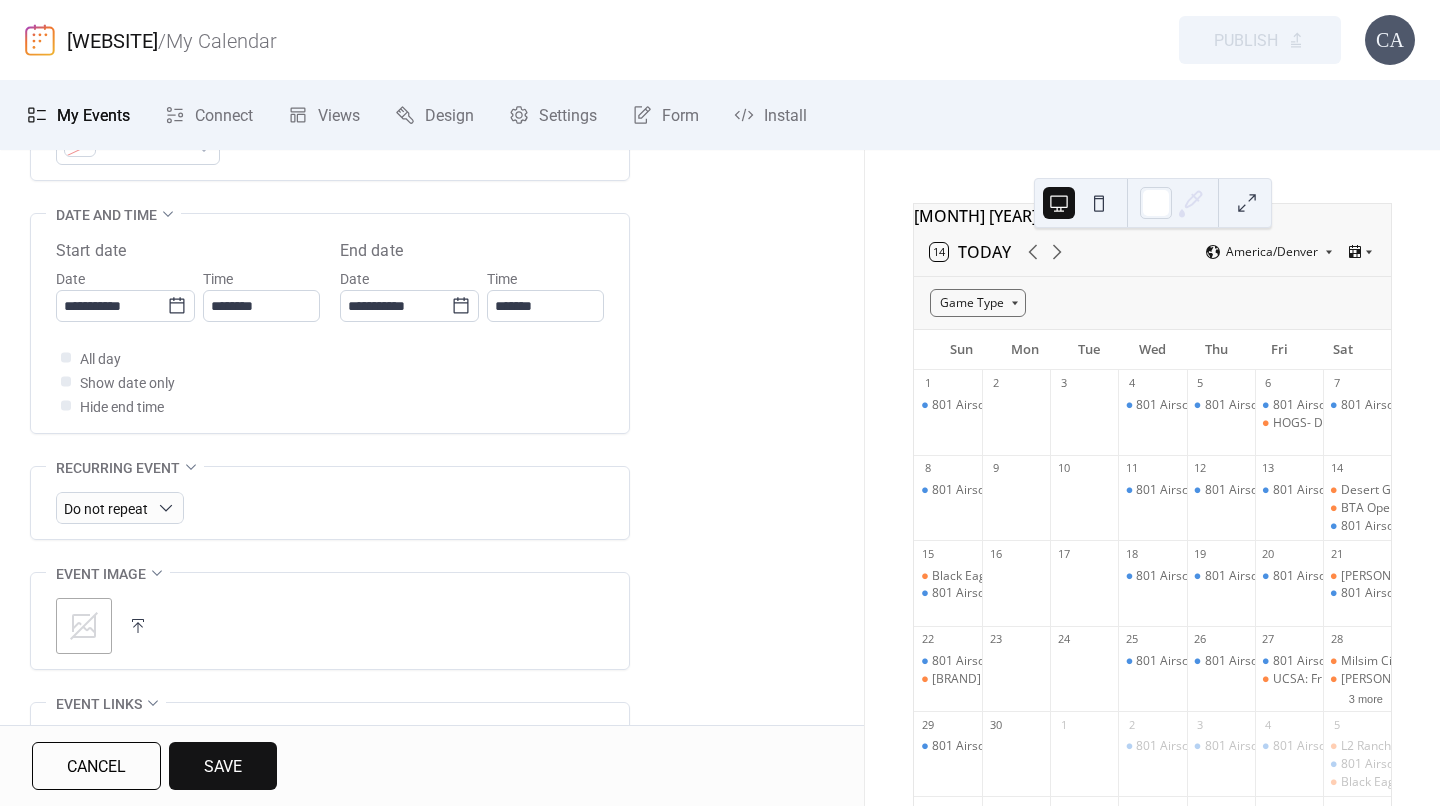 scroll, scrollTop: 622, scrollLeft: 0, axis: vertical 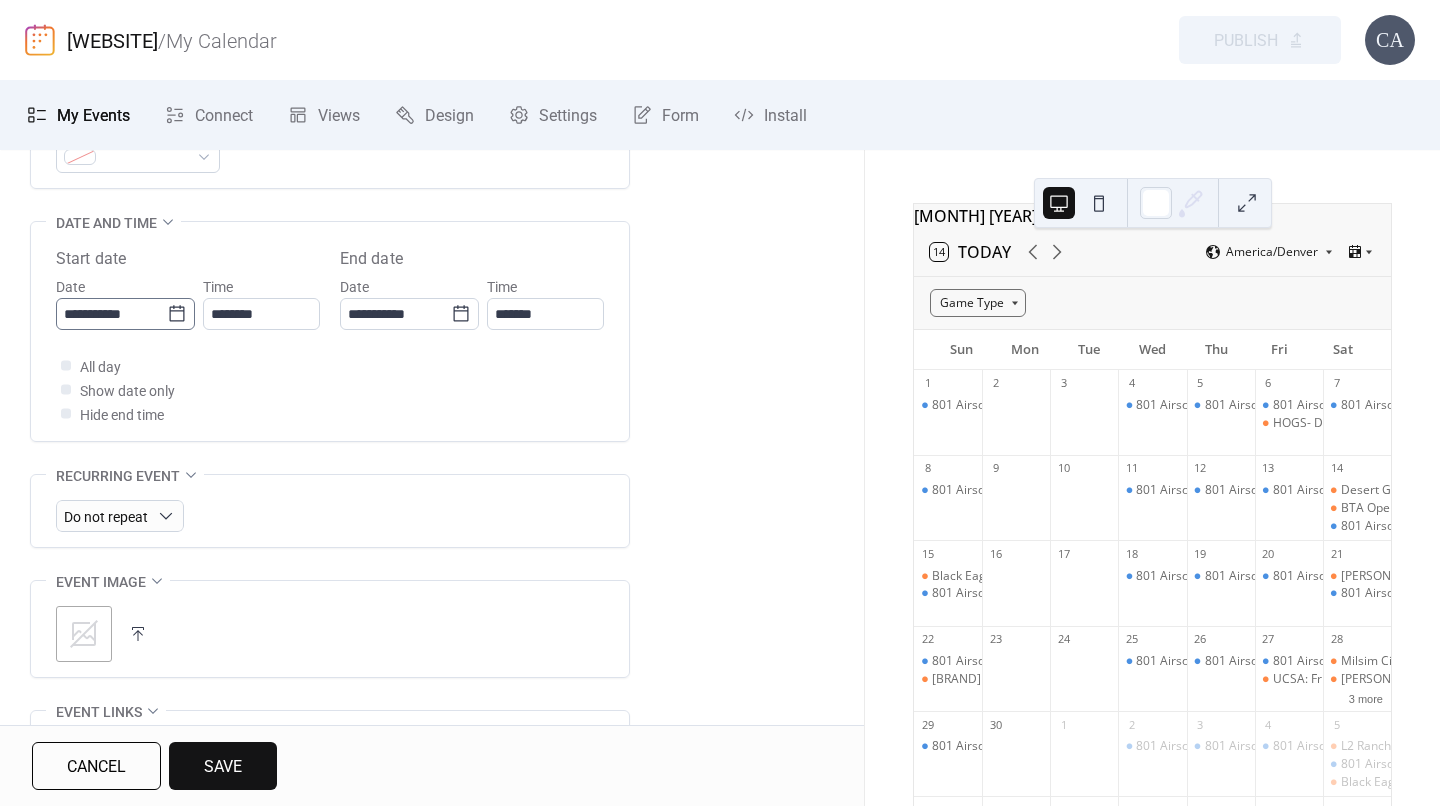 type on "**********" 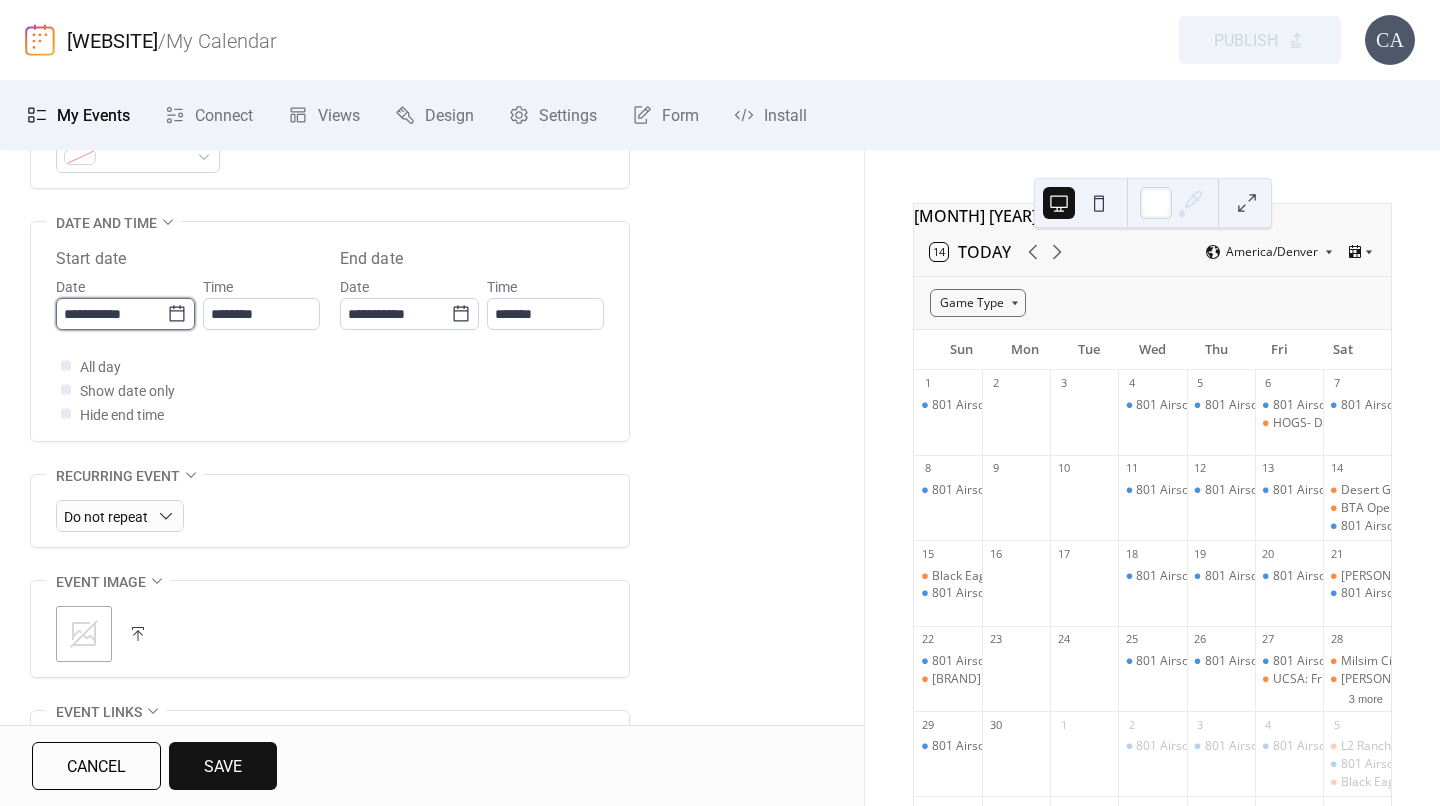 click on "**********" at bounding box center [111, 314] 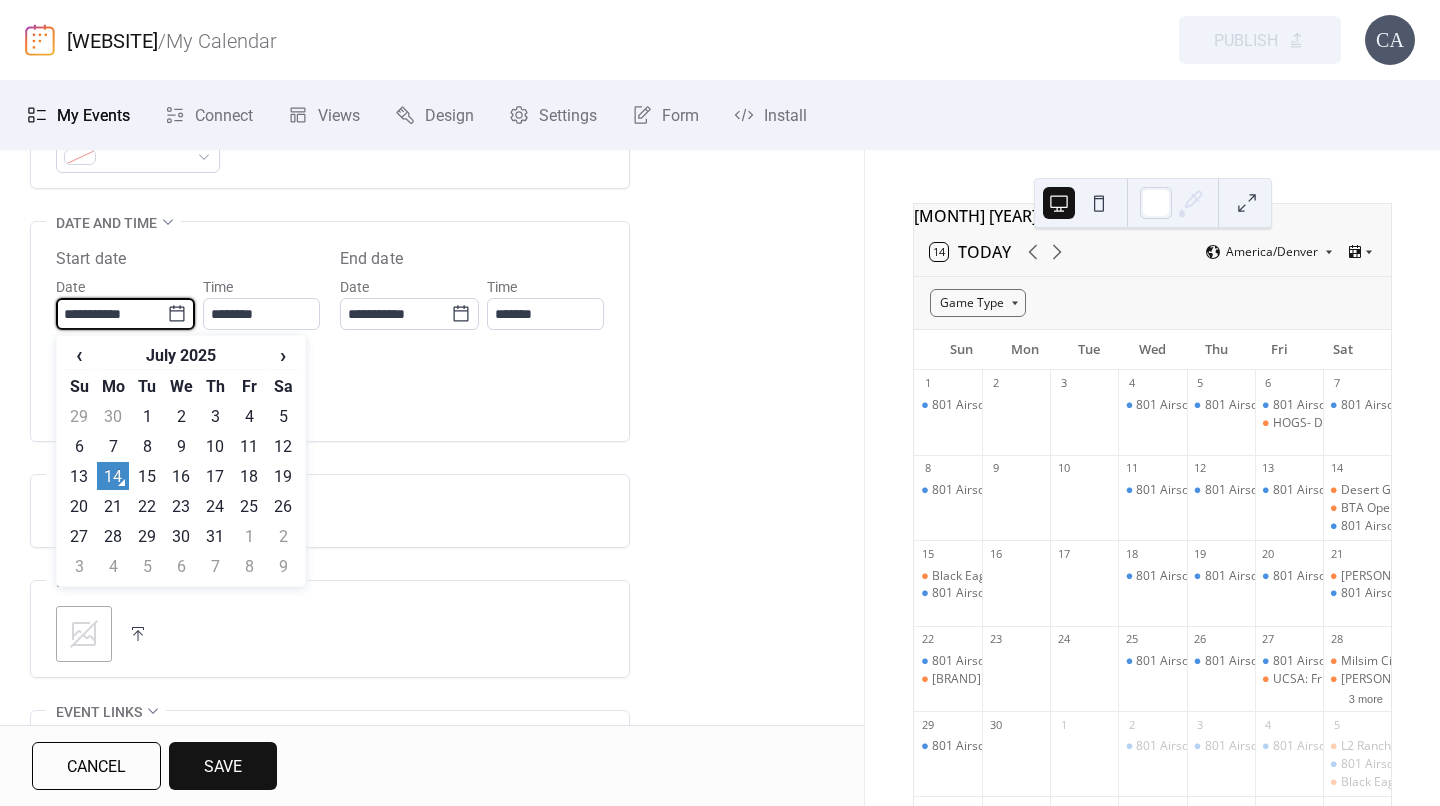 click on "**********" at bounding box center [111, 314] 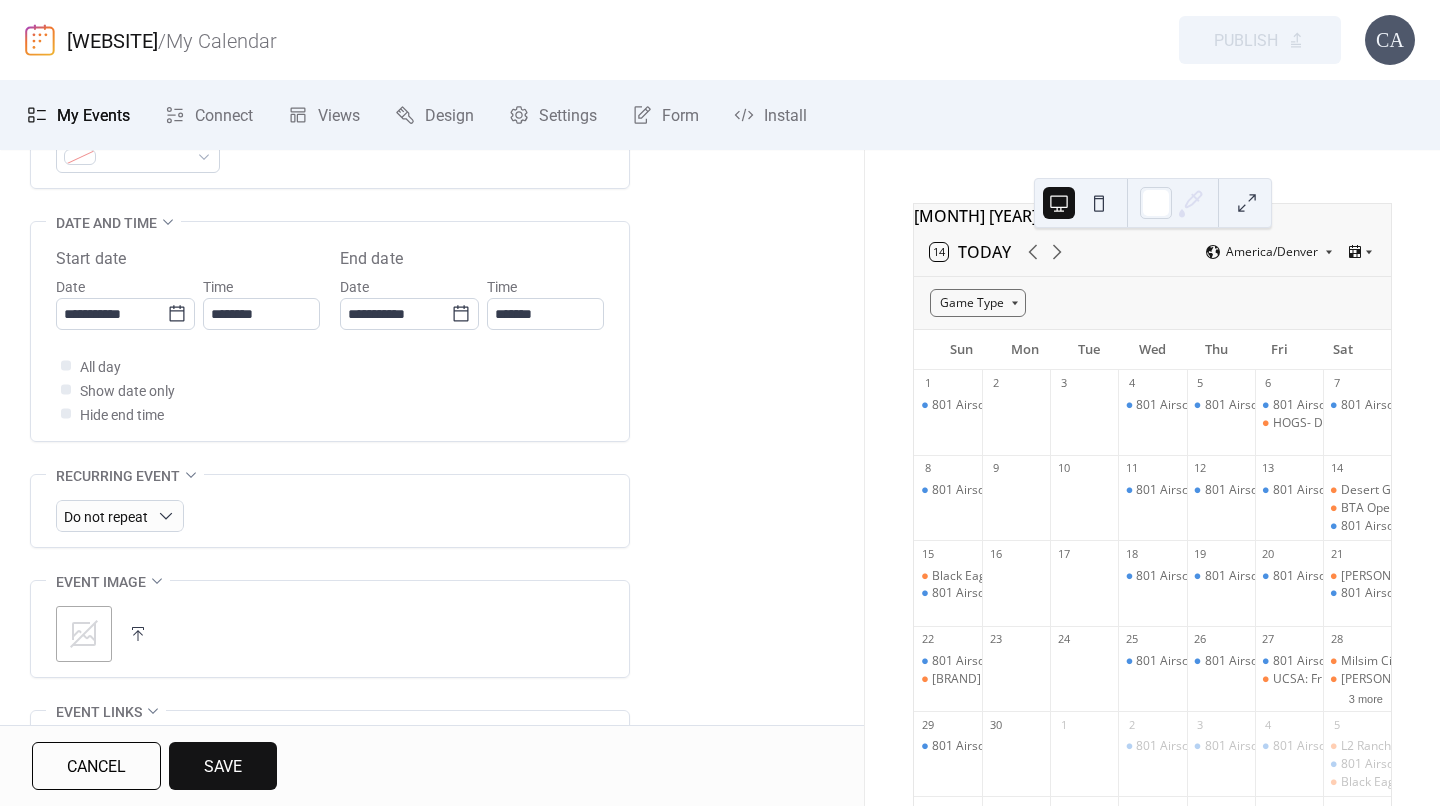 click on "All day Show date only Hide end time" at bounding box center (330, 390) 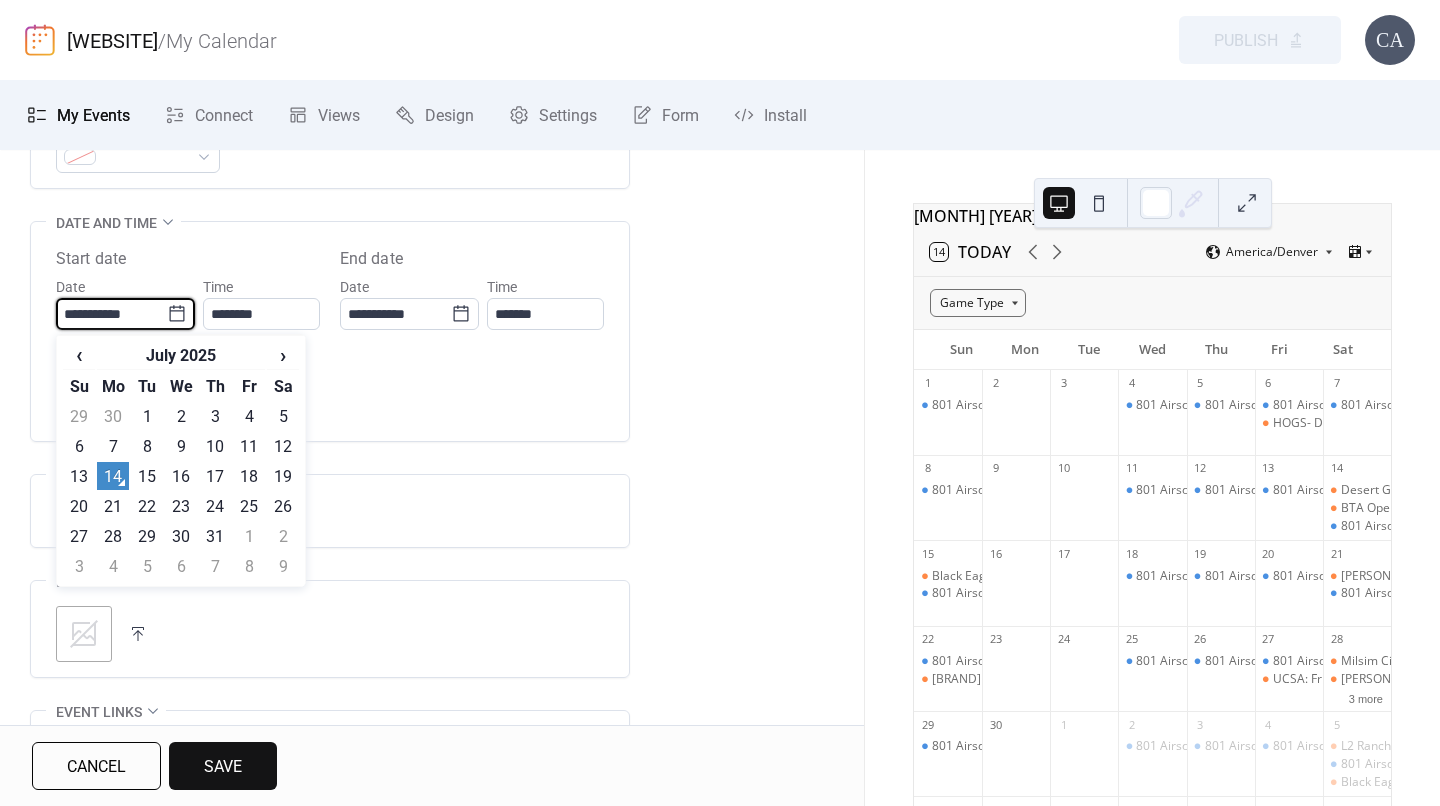 click on "**********" at bounding box center [111, 314] 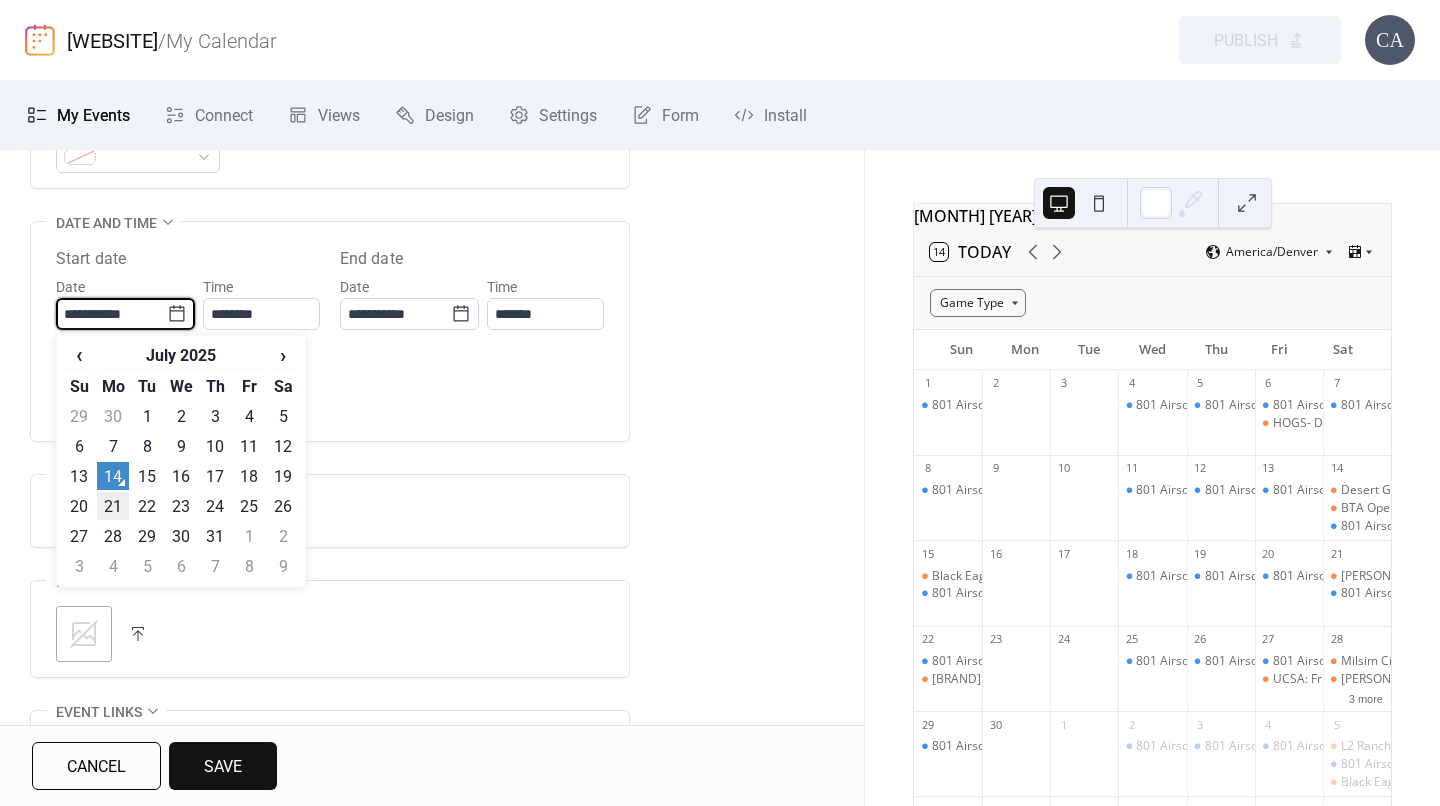 click on "21" at bounding box center (113, 506) 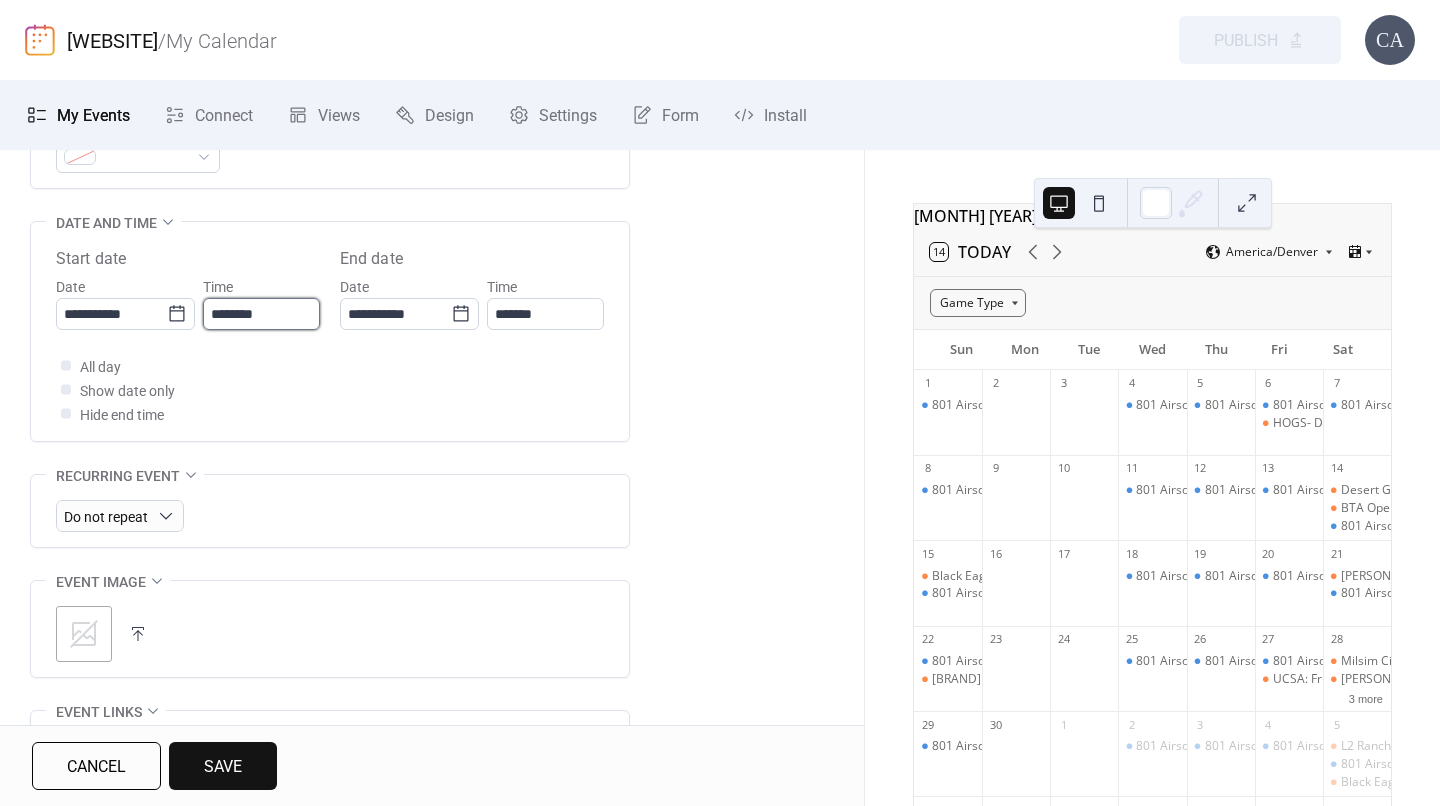 click on "********" at bounding box center (261, 314) 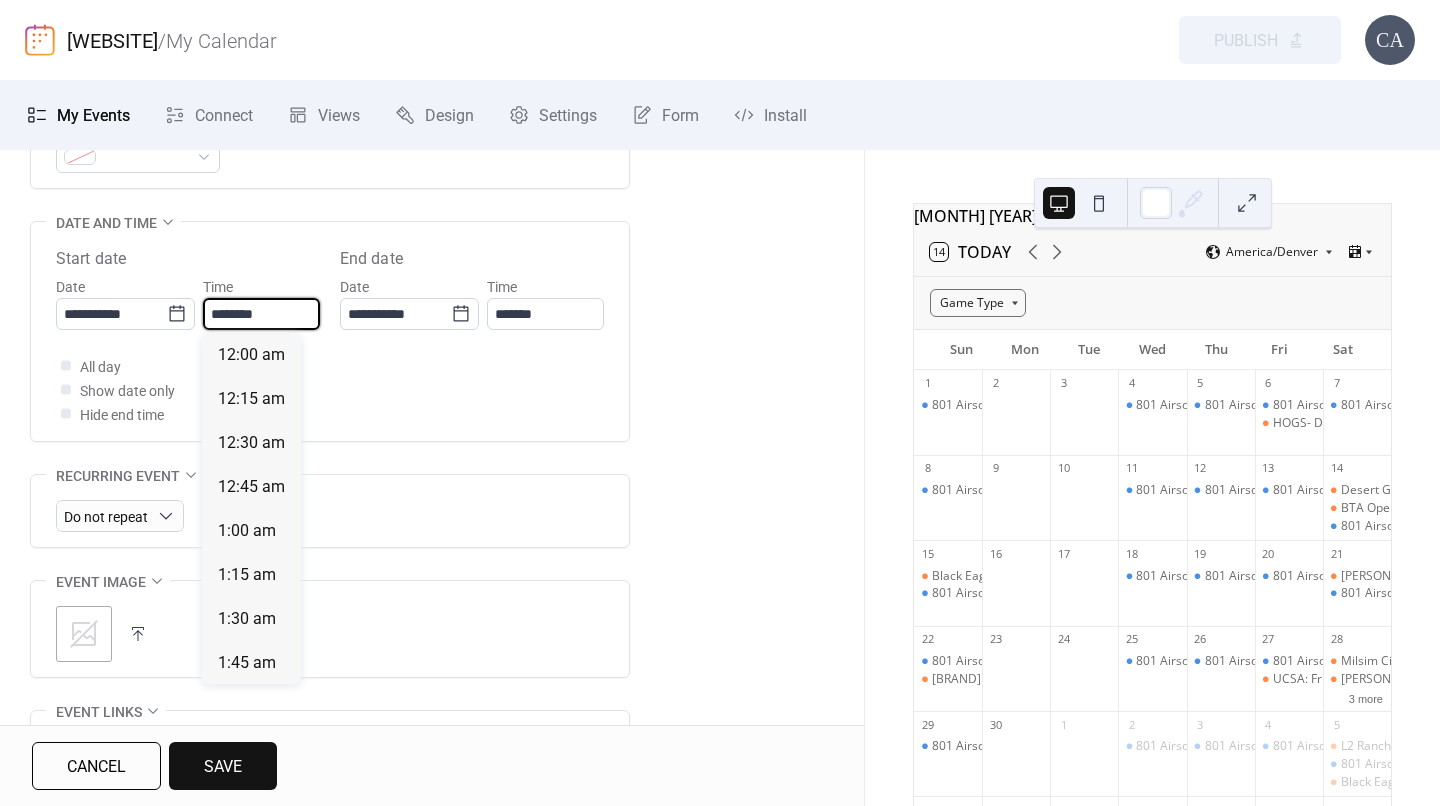 scroll, scrollTop: 2112, scrollLeft: 0, axis: vertical 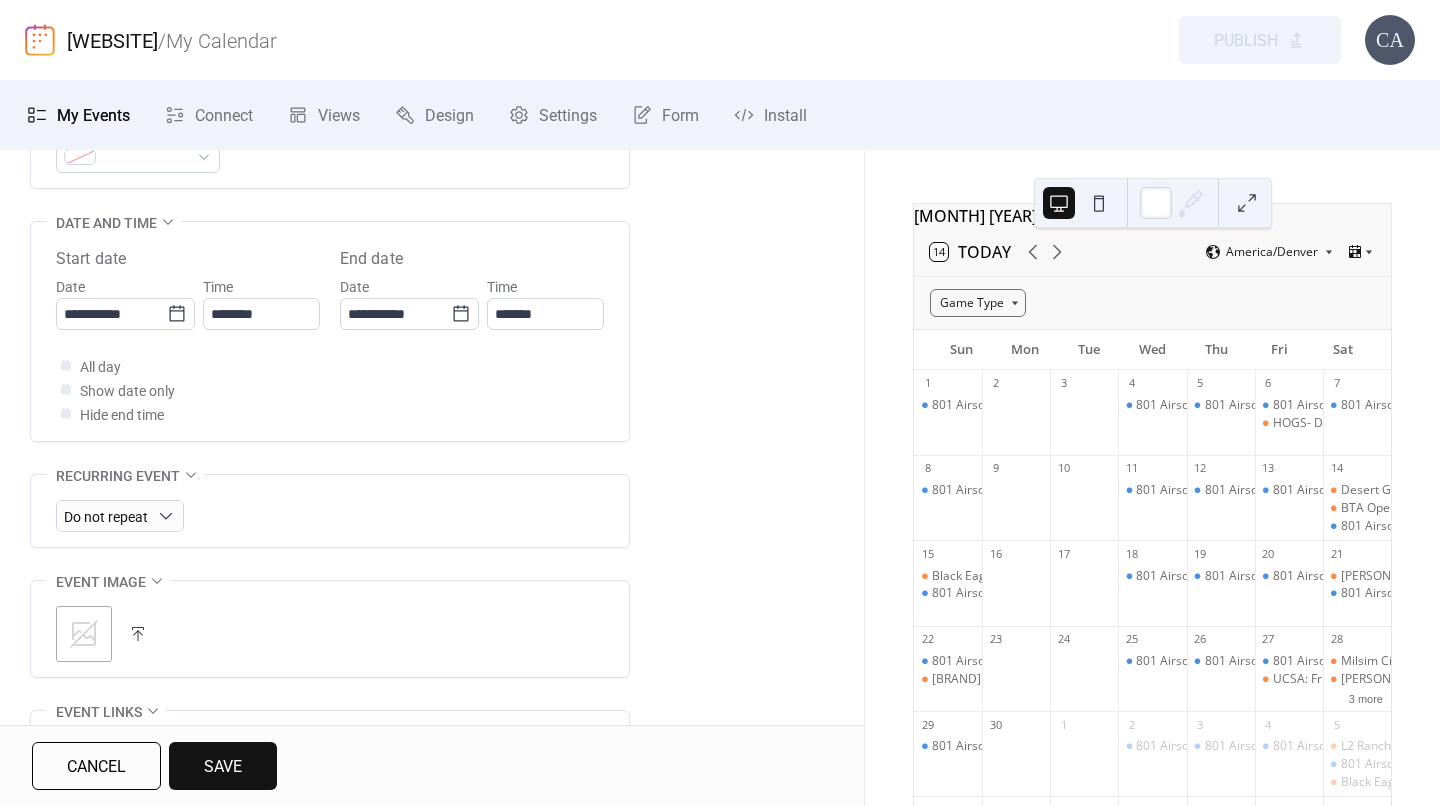 click on "Cancel" at bounding box center (96, 767) 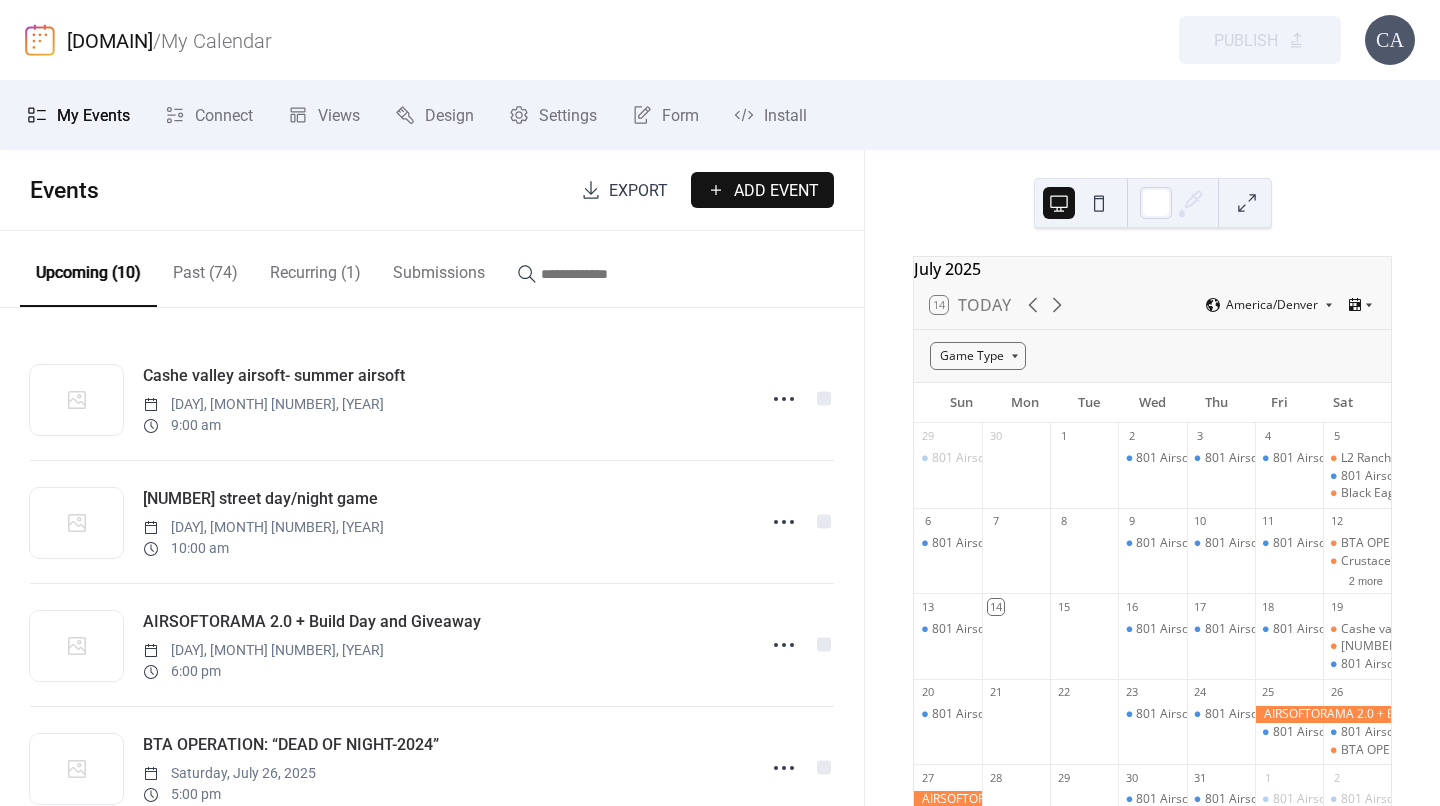 scroll, scrollTop: 0, scrollLeft: 0, axis: both 